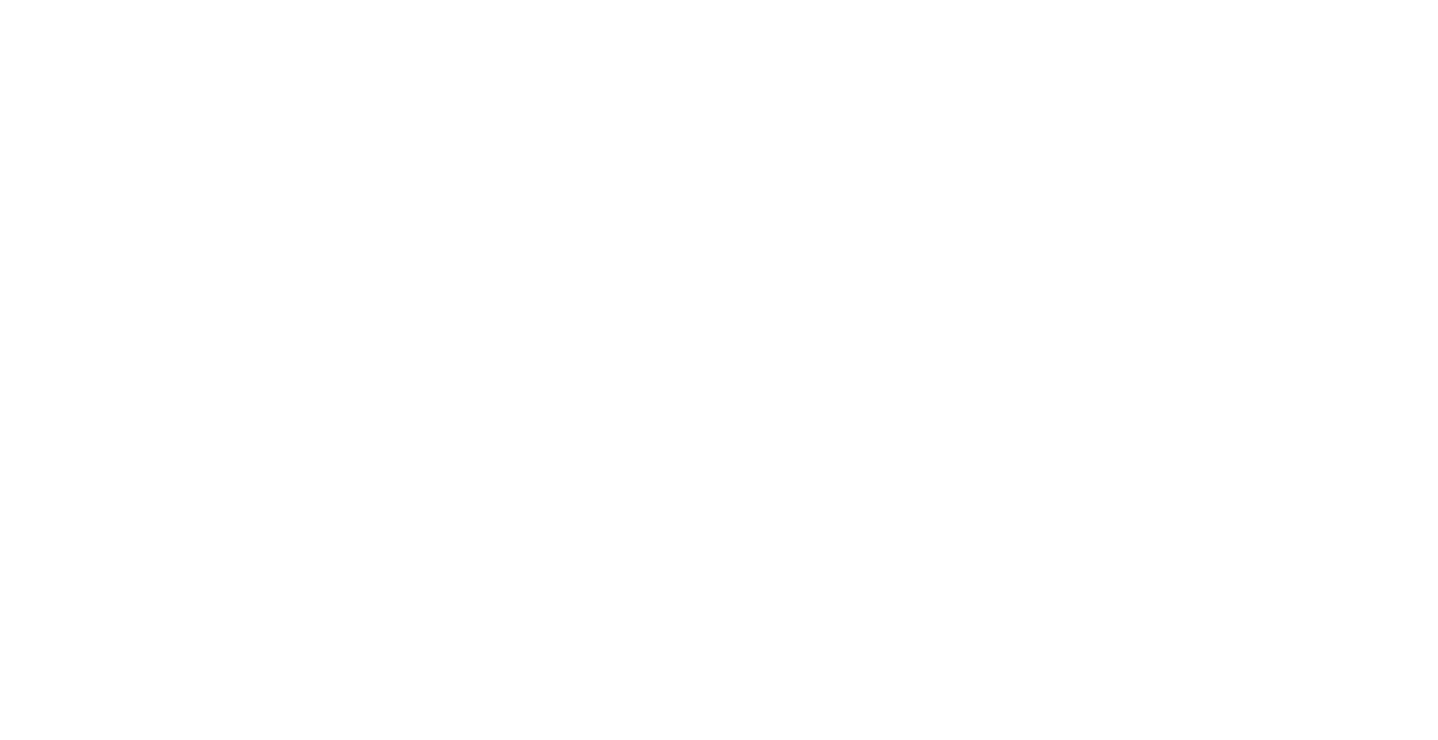 scroll, scrollTop: 0, scrollLeft: 0, axis: both 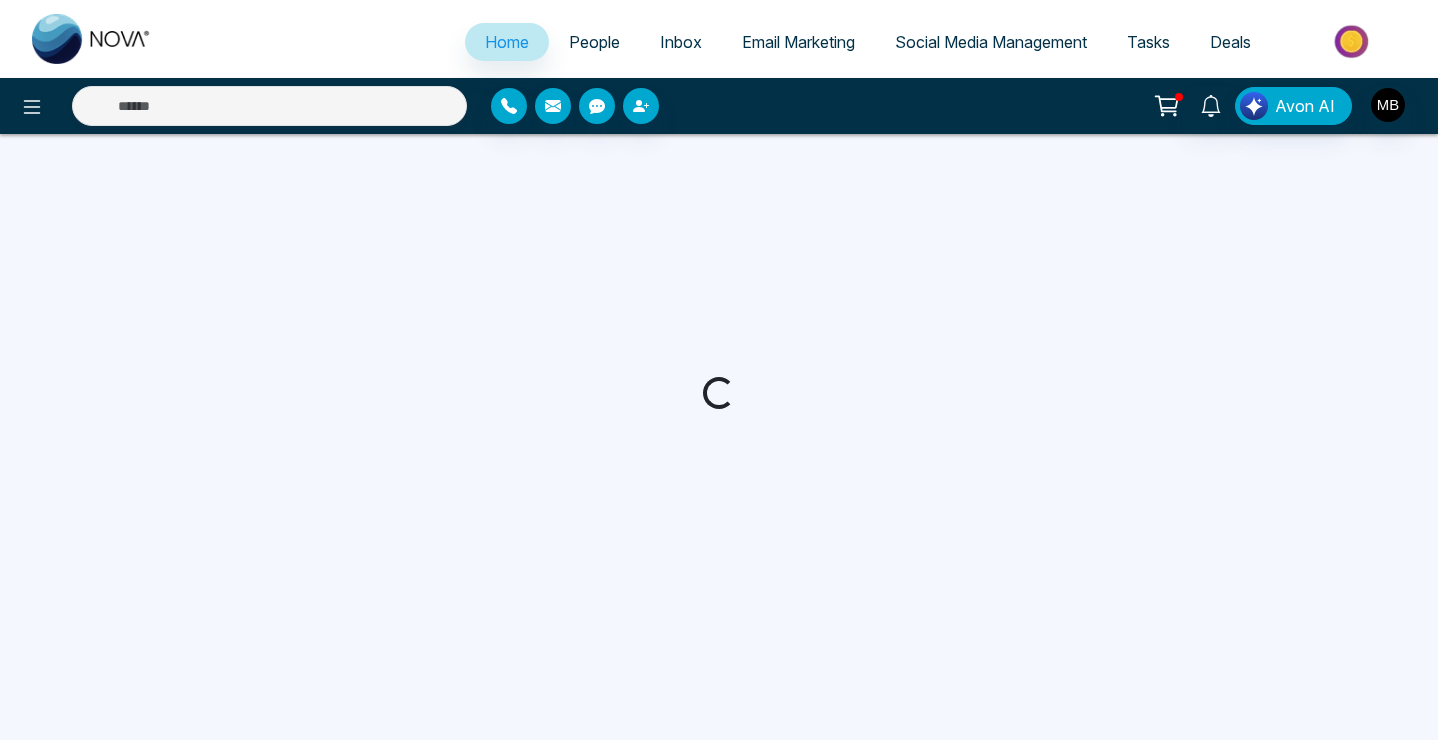 select on "*" 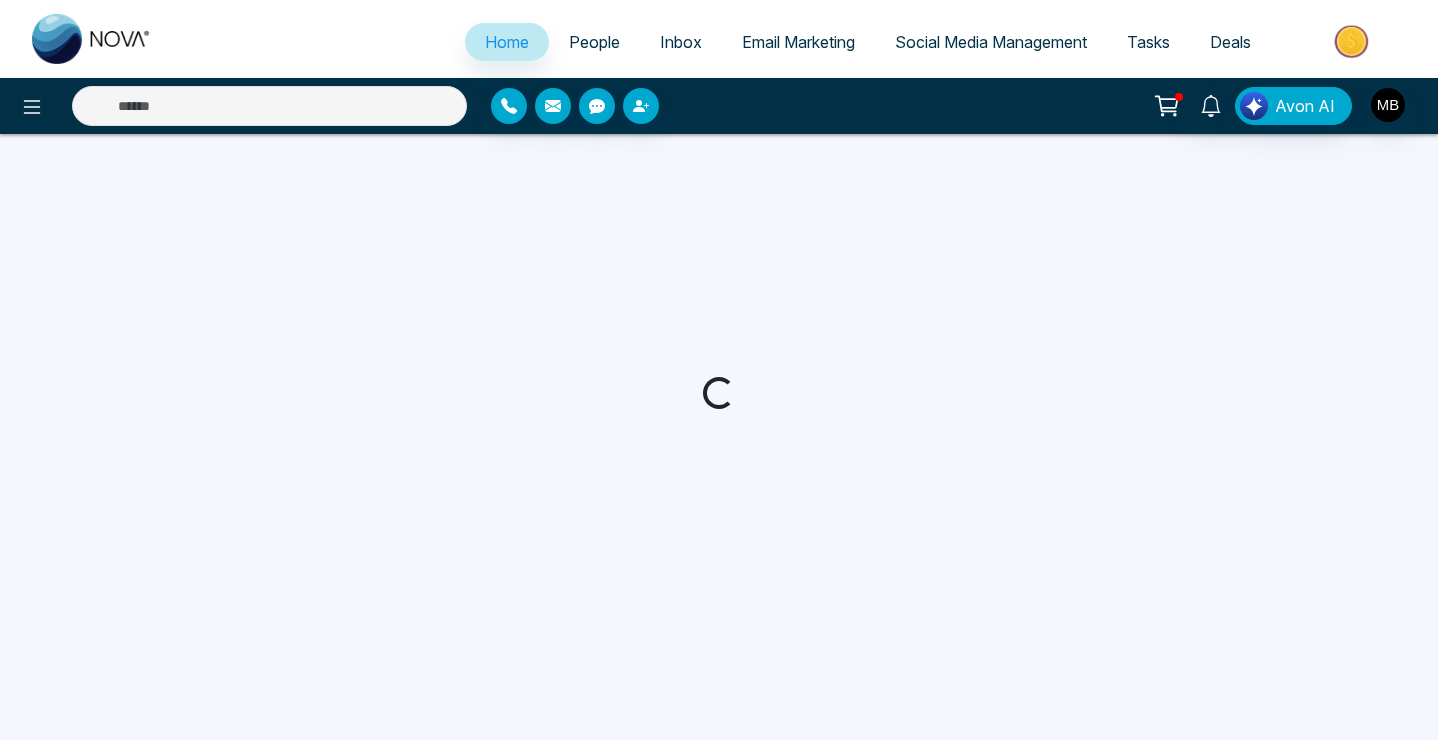select on "*" 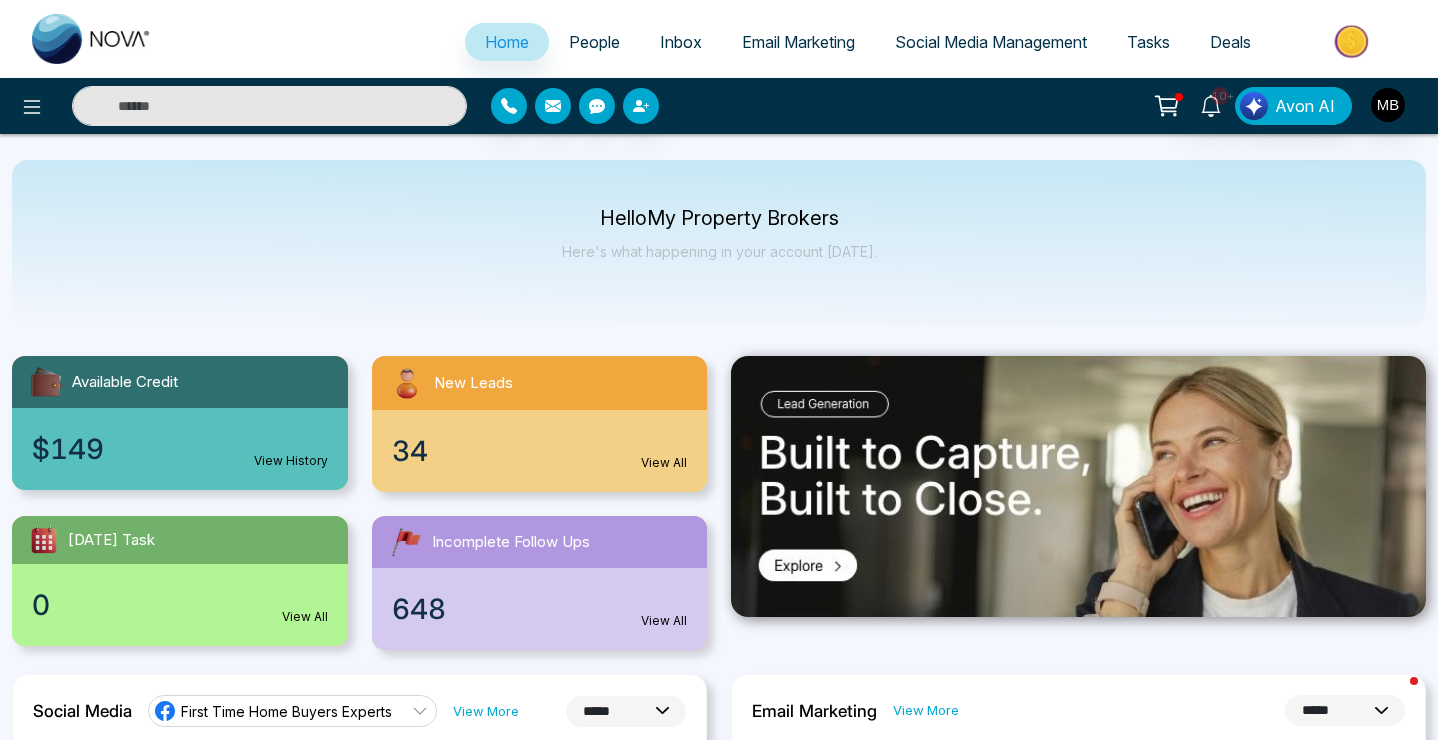 click at bounding box center (269, 106) 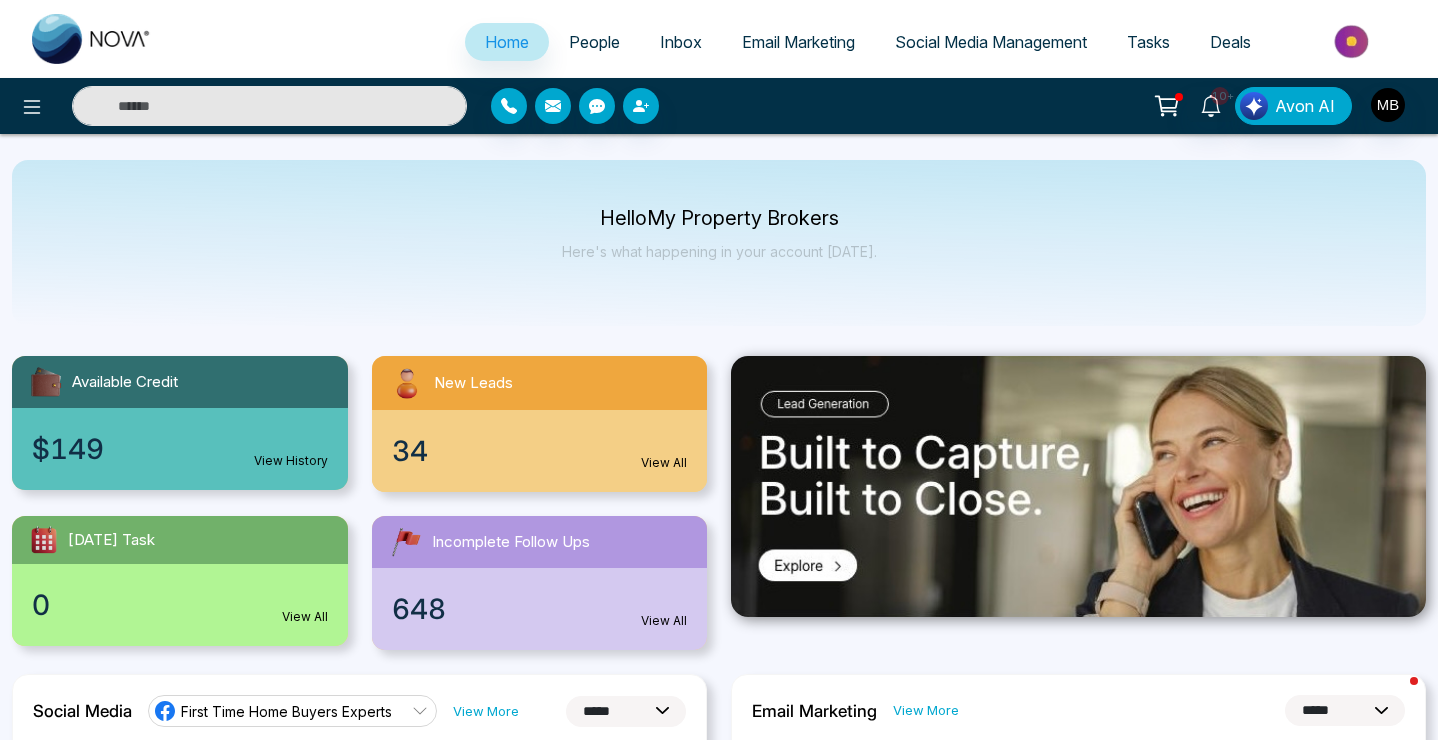 paste on "**********" 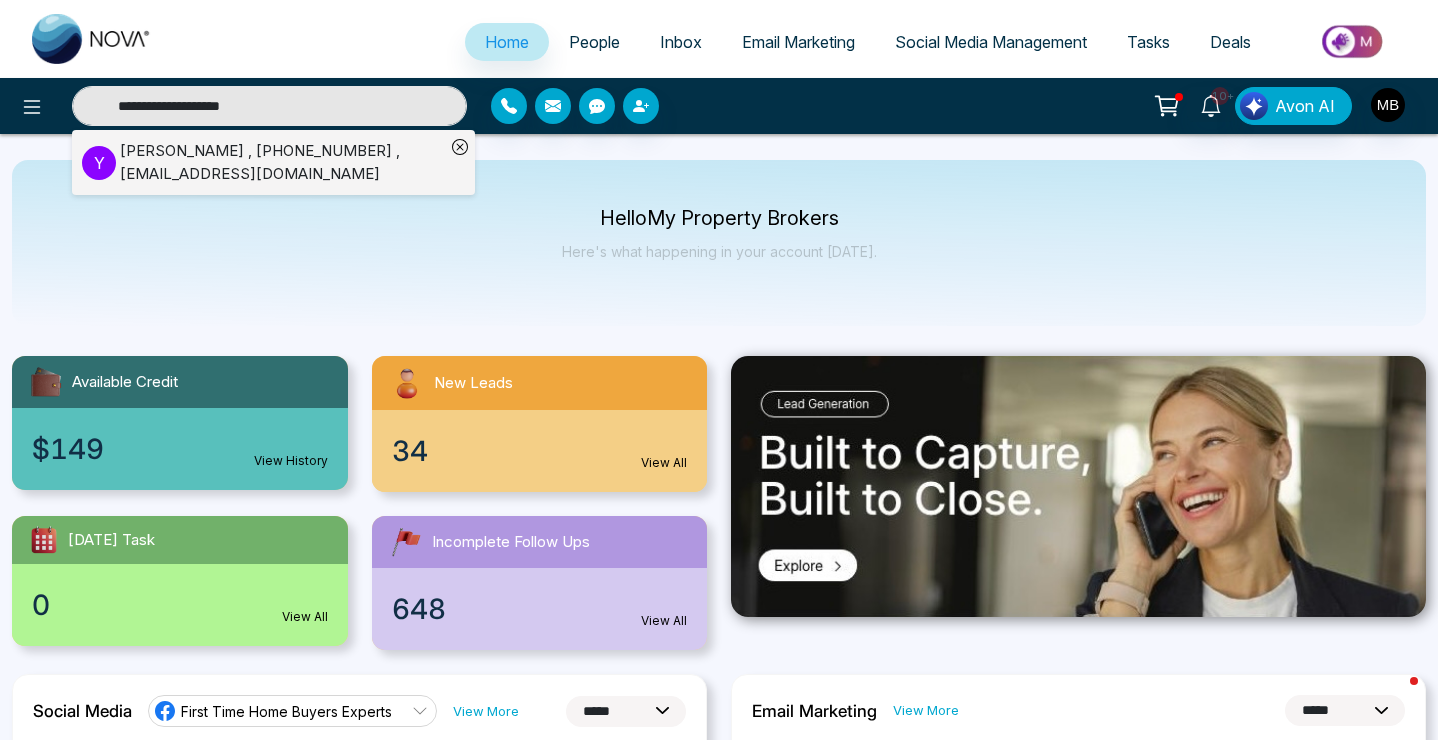 type on "**********" 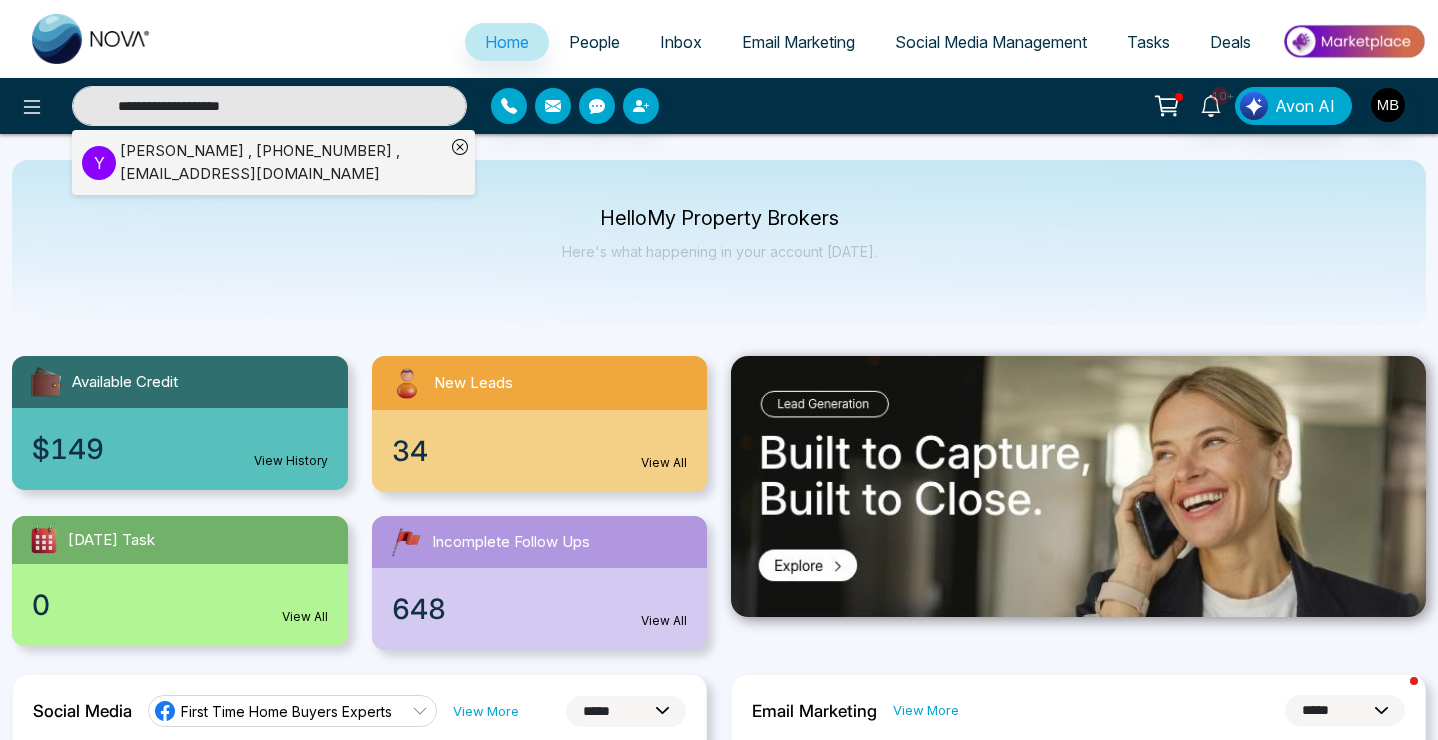 click on "[PERSON_NAME]     , [PHONE_NUMBER]   , [EMAIL_ADDRESS][DOMAIN_NAME]" at bounding box center [282, 162] 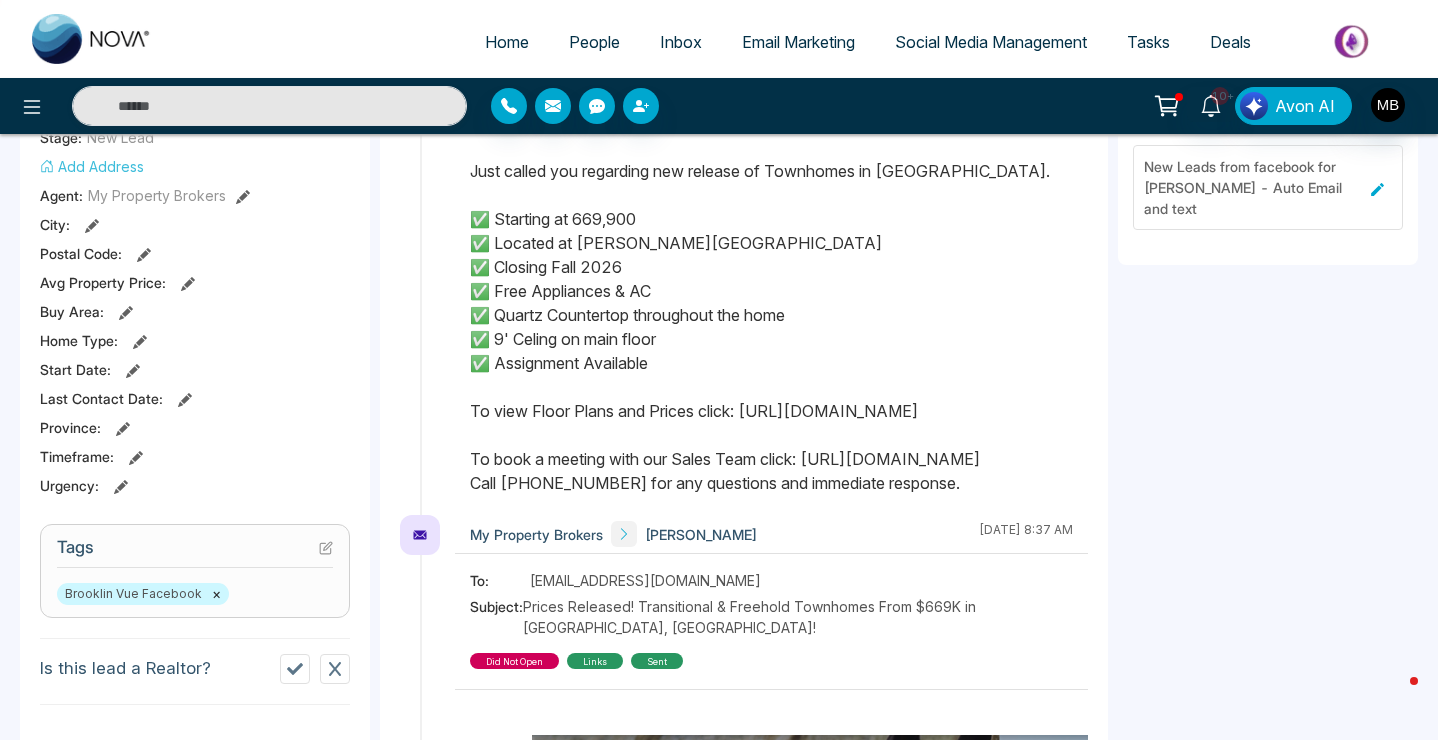 scroll, scrollTop: 522, scrollLeft: 0, axis: vertical 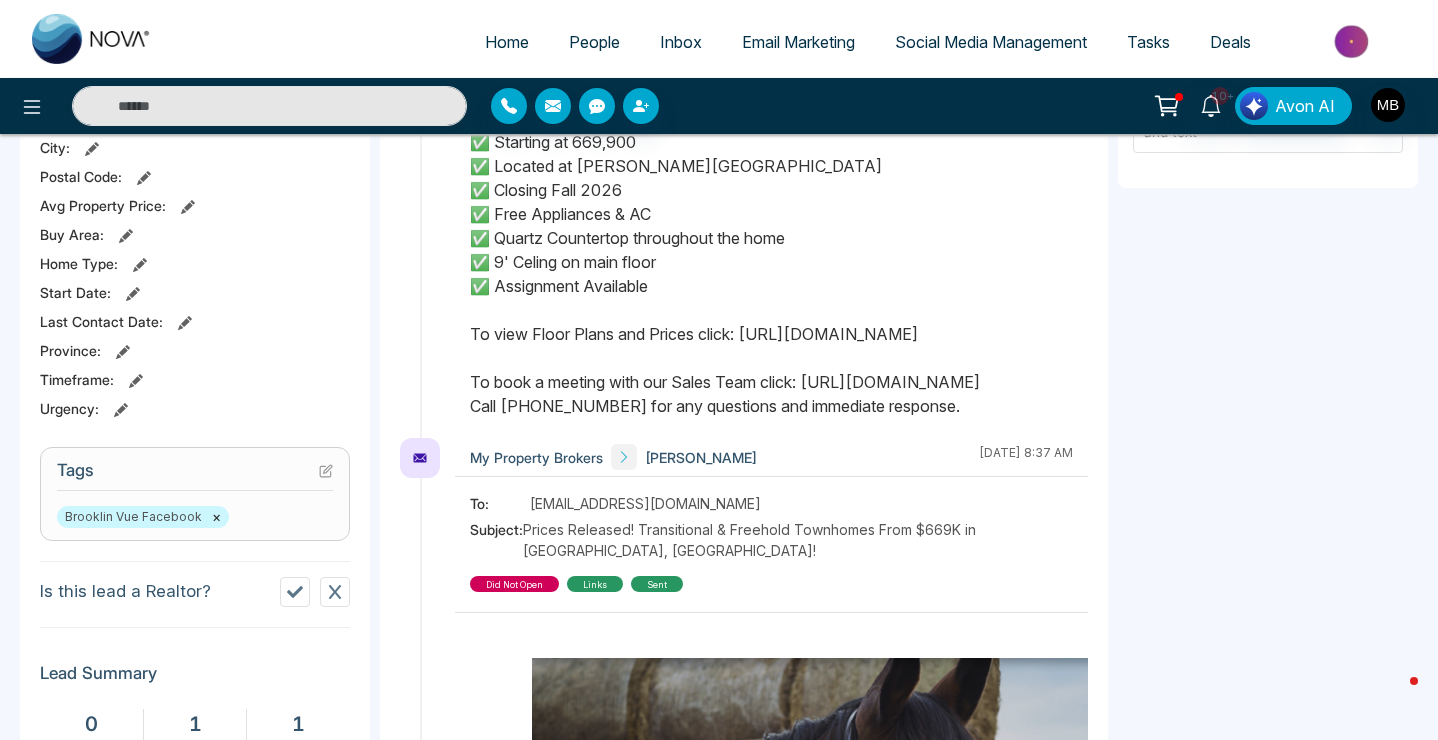 click at bounding box center (295, 592) 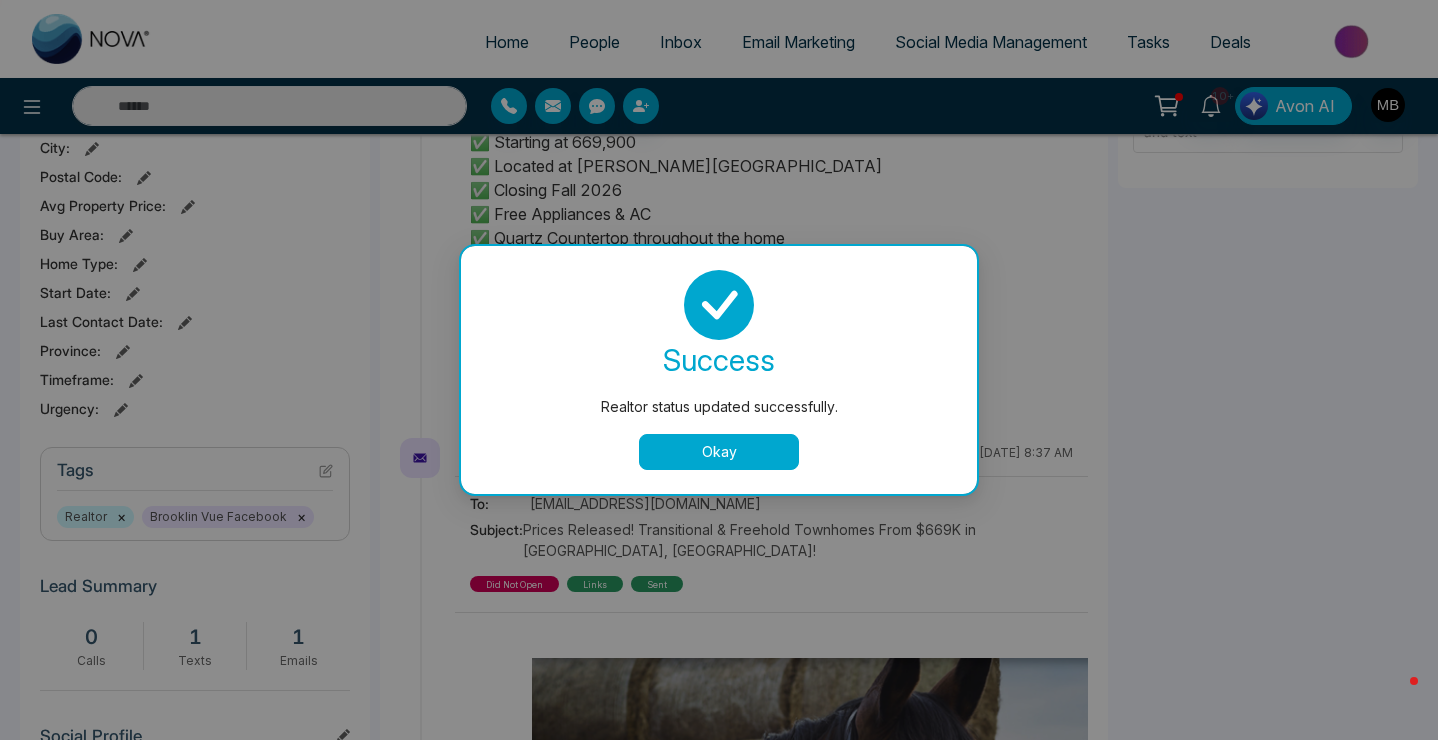 click on "Okay" at bounding box center [719, 452] 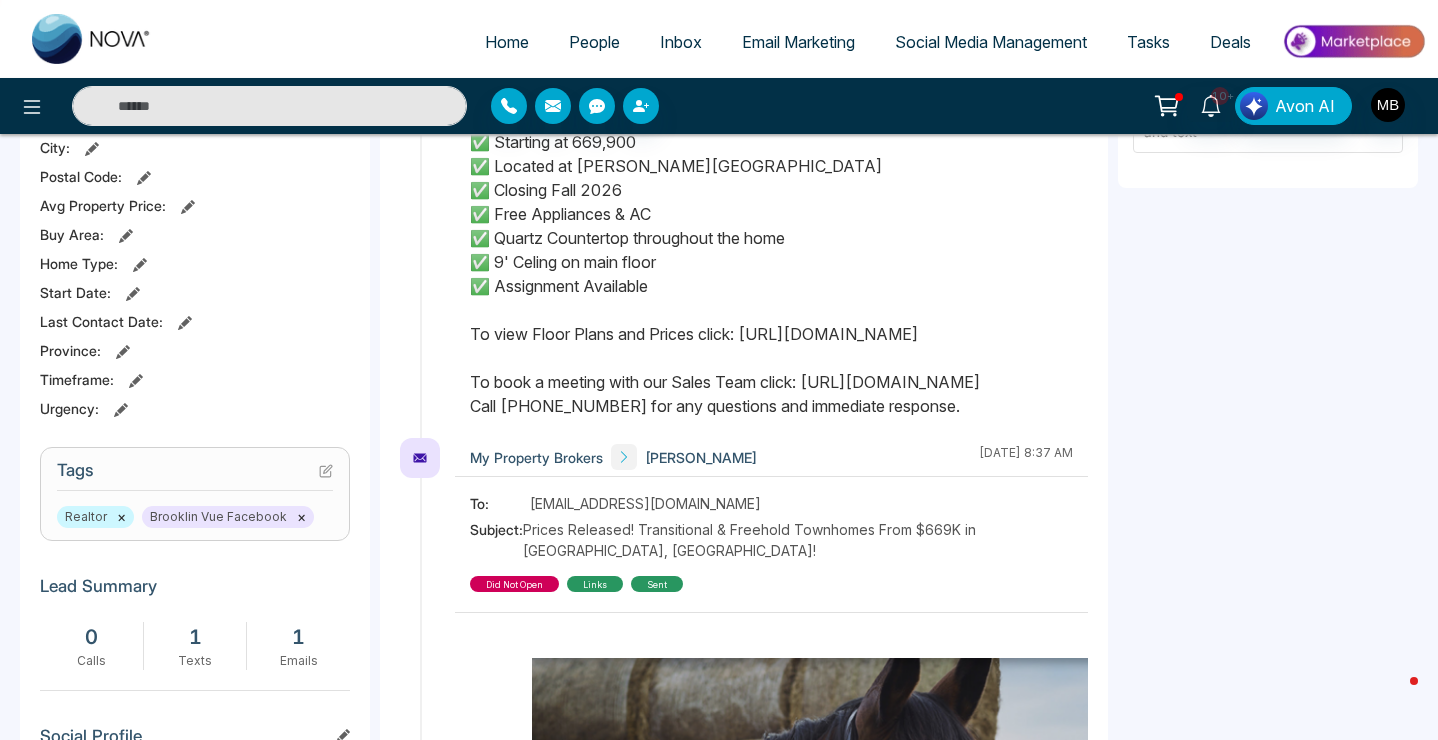 click at bounding box center (269, 106) 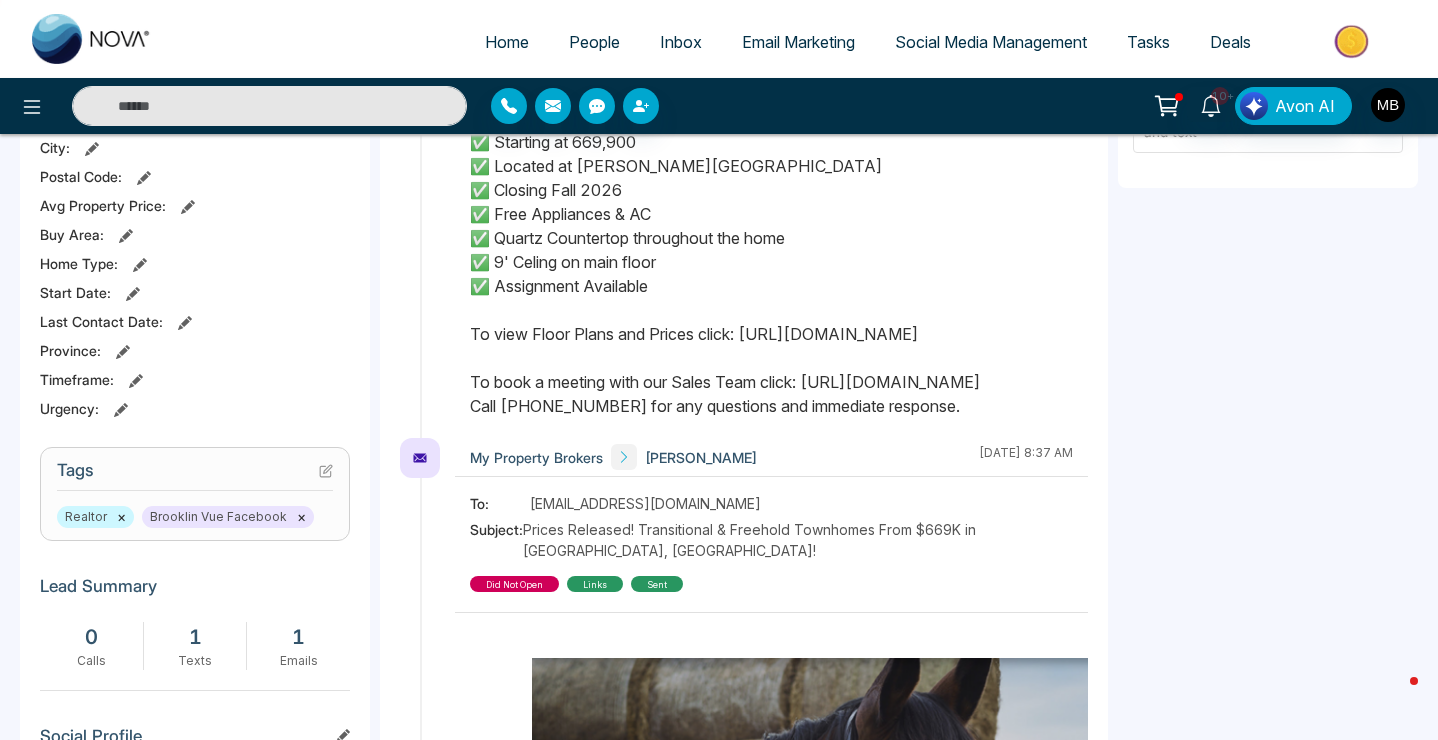 paste on "**********" 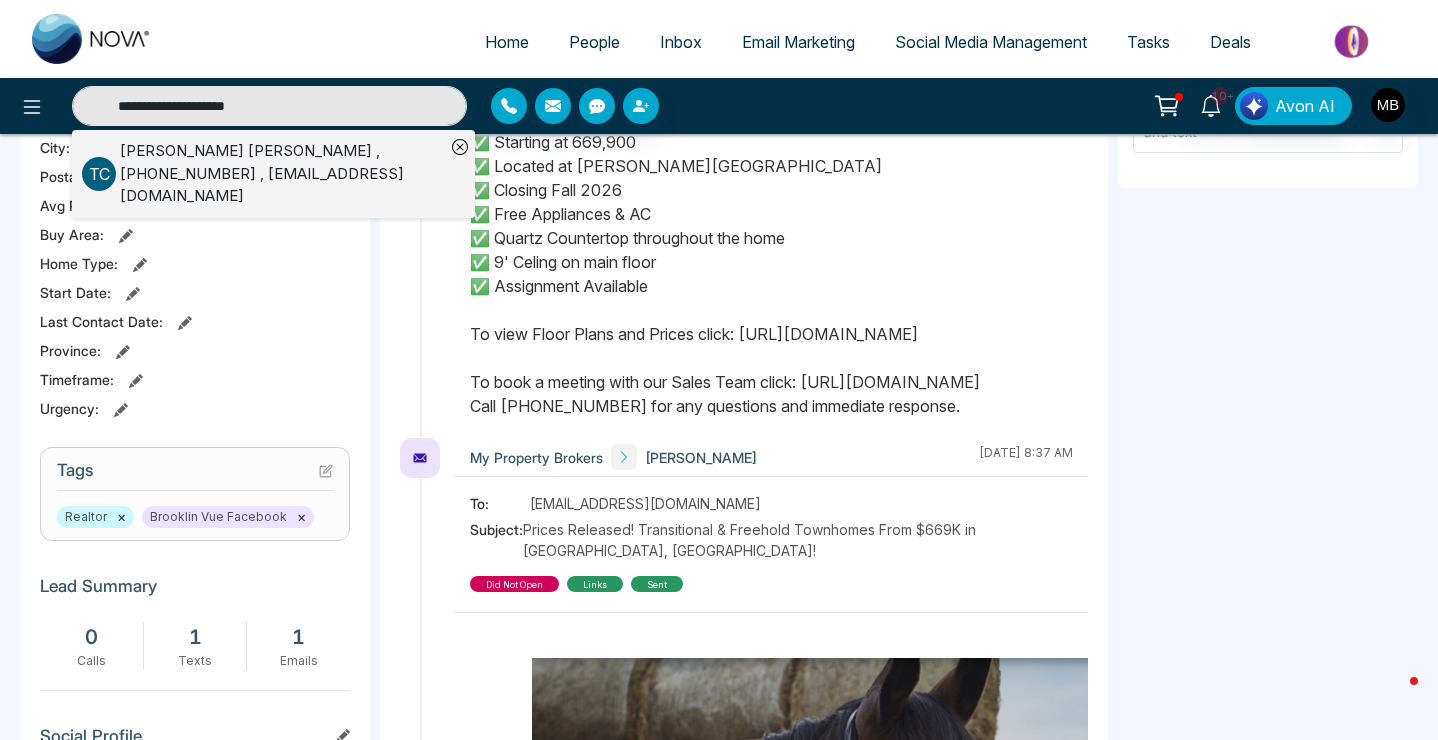 type on "**********" 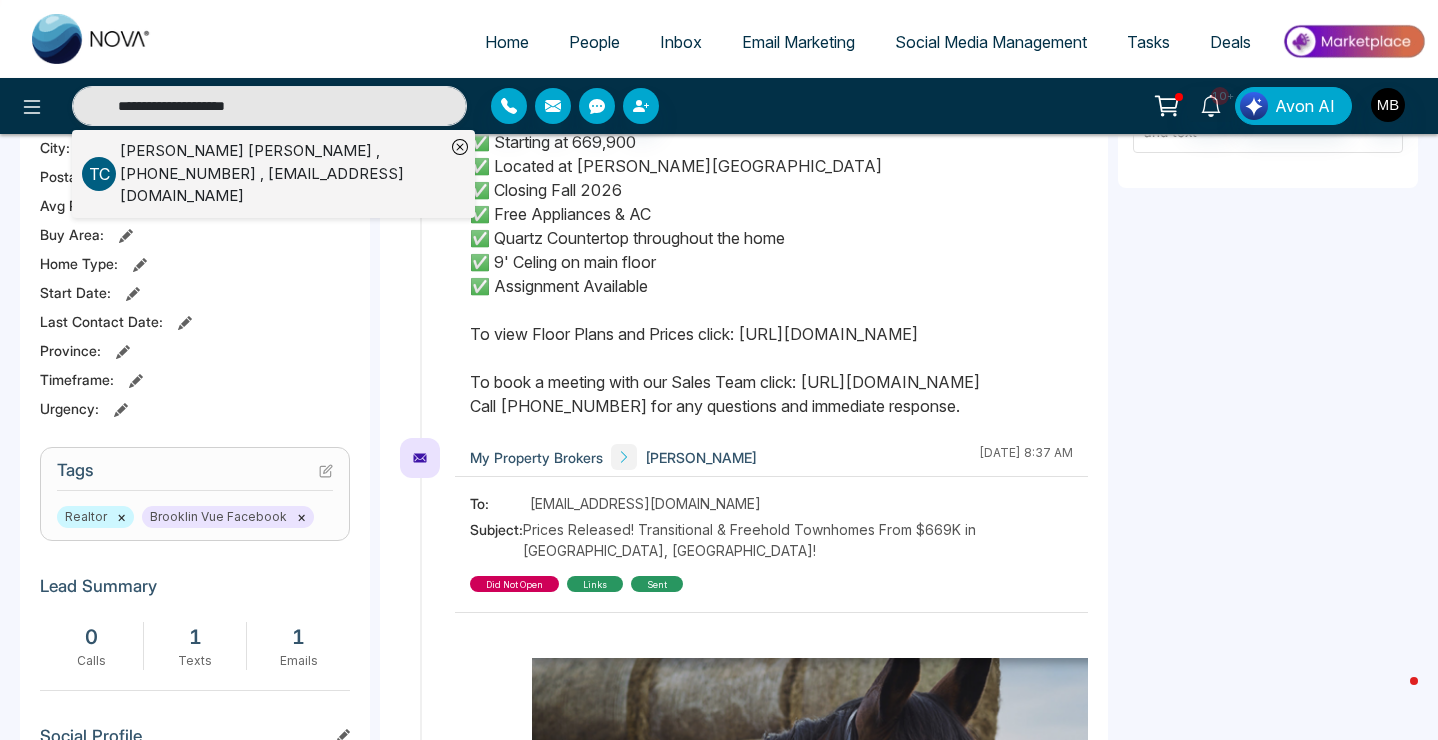 click on "[PERSON_NAME]   , [PHONE_NUMBER]   , [EMAIL_ADDRESS][DOMAIN_NAME]" at bounding box center (282, 174) 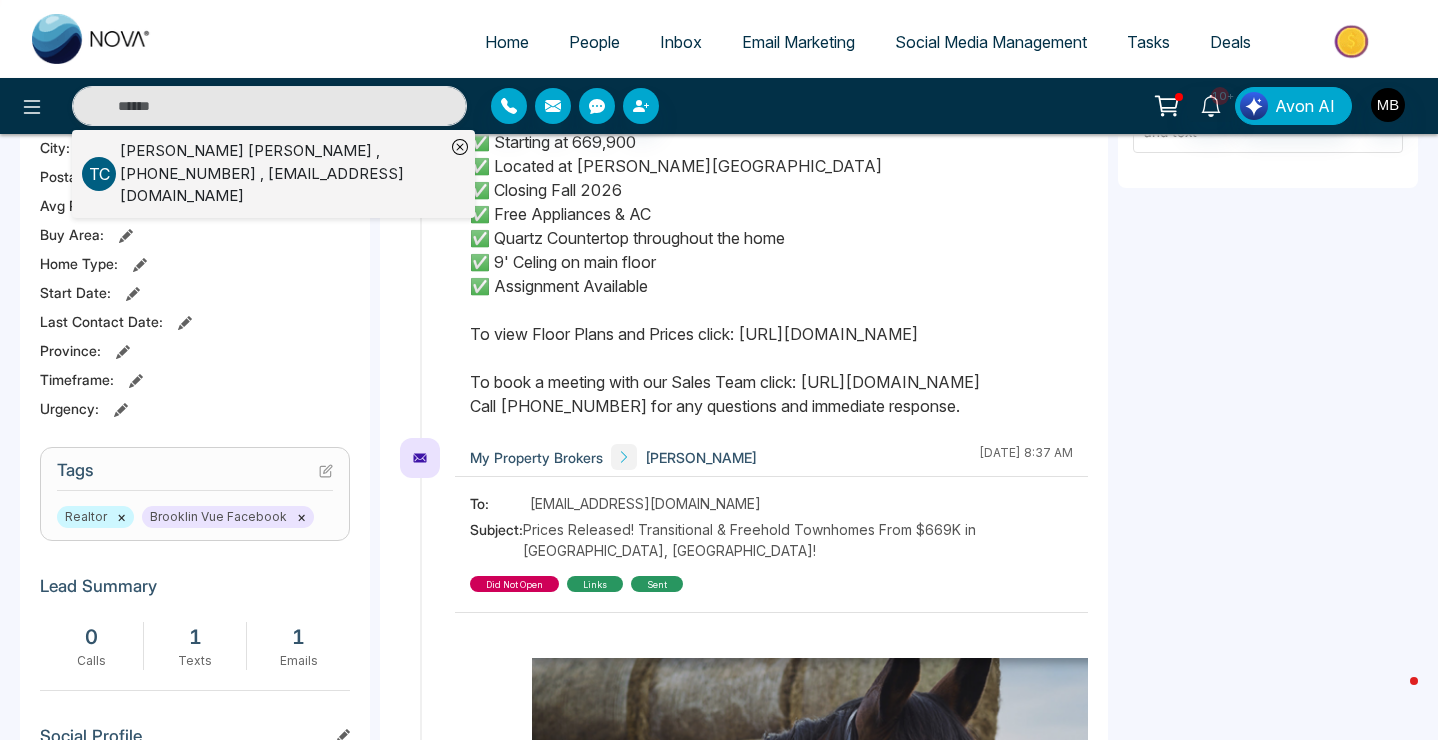 type on "**********" 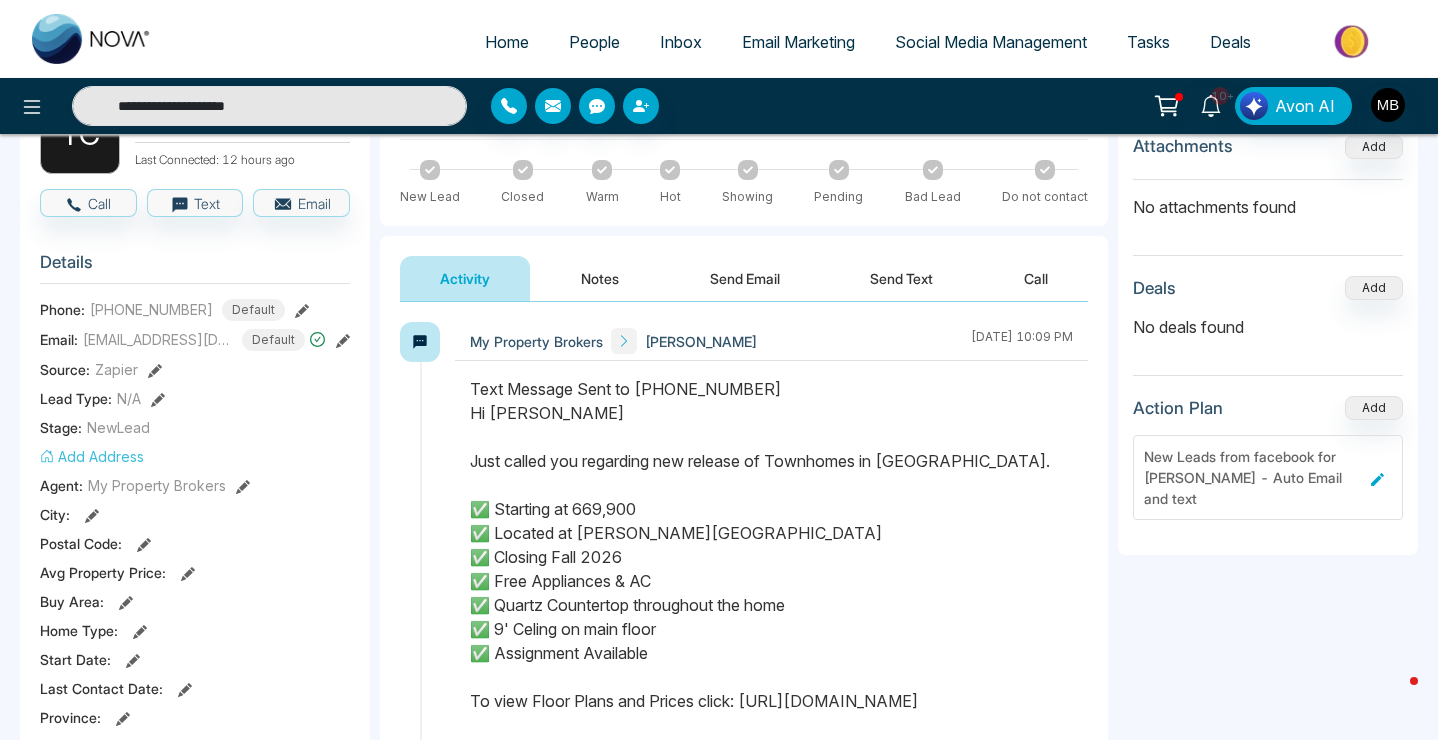 scroll, scrollTop: 169, scrollLeft: 0, axis: vertical 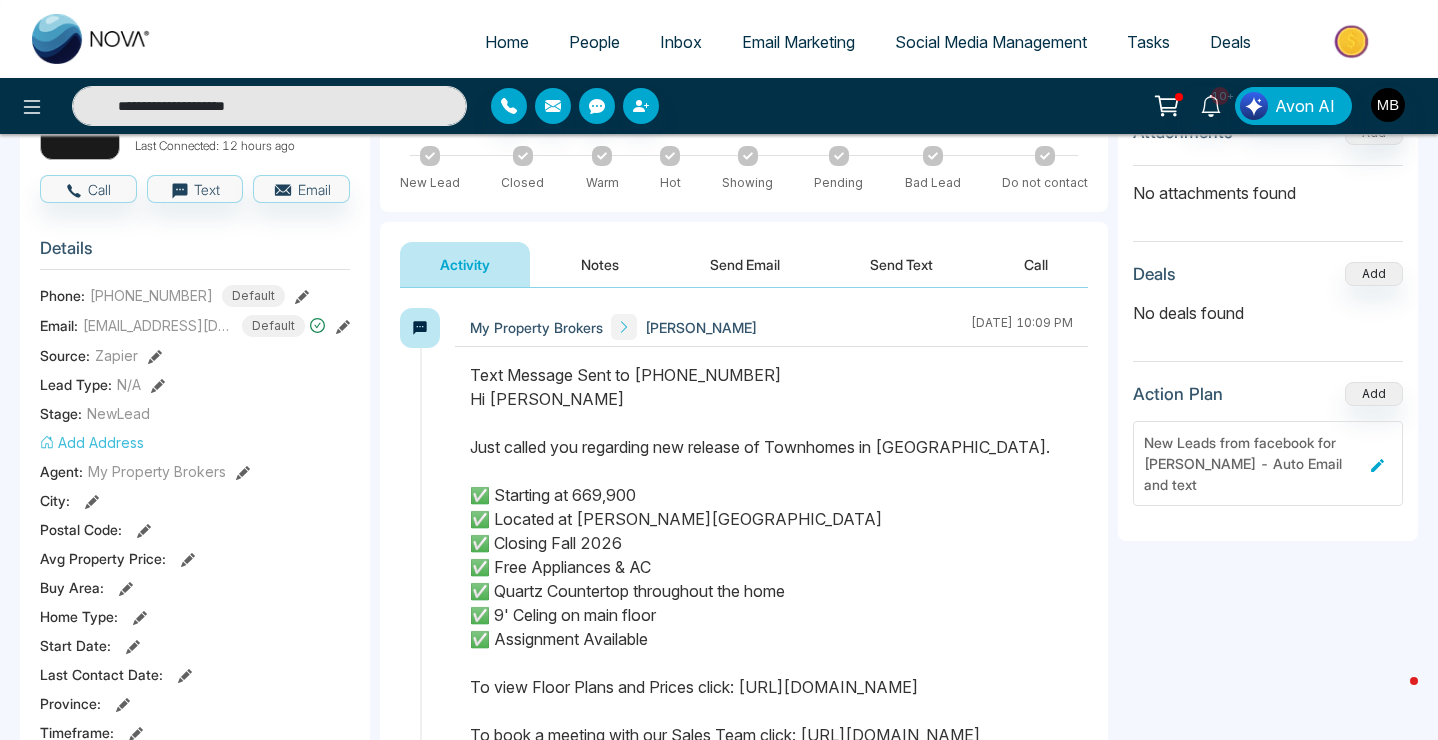 click on "**********" at bounding box center [269, 106] 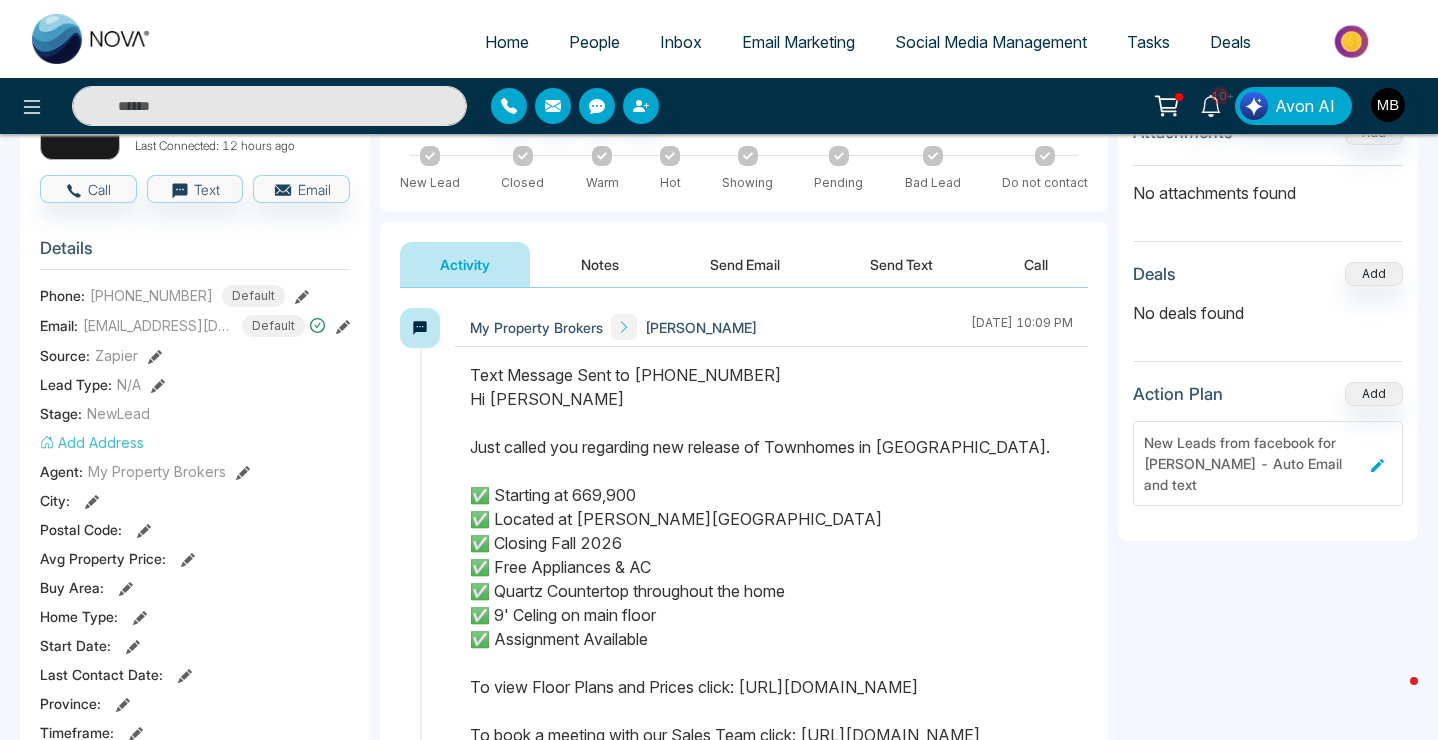 paste on "**********" 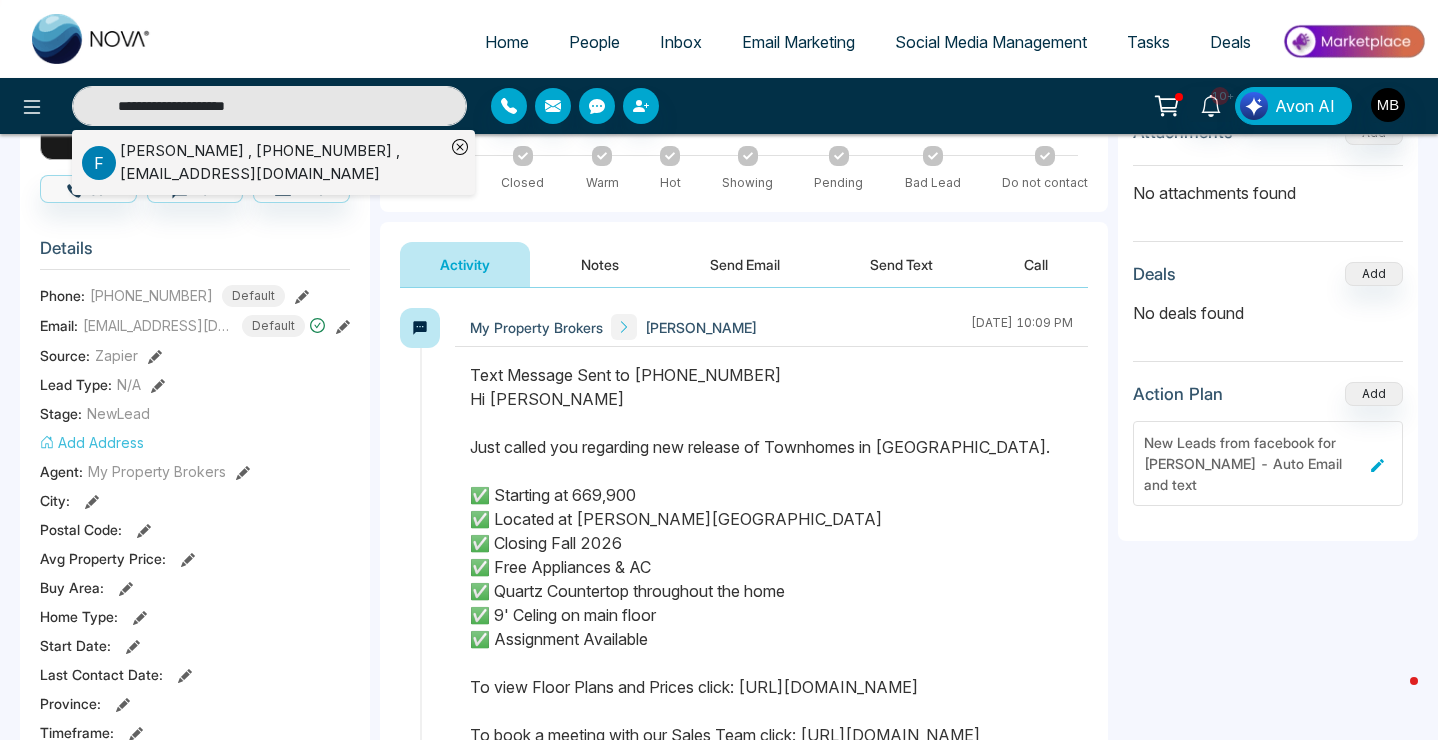 type on "**********" 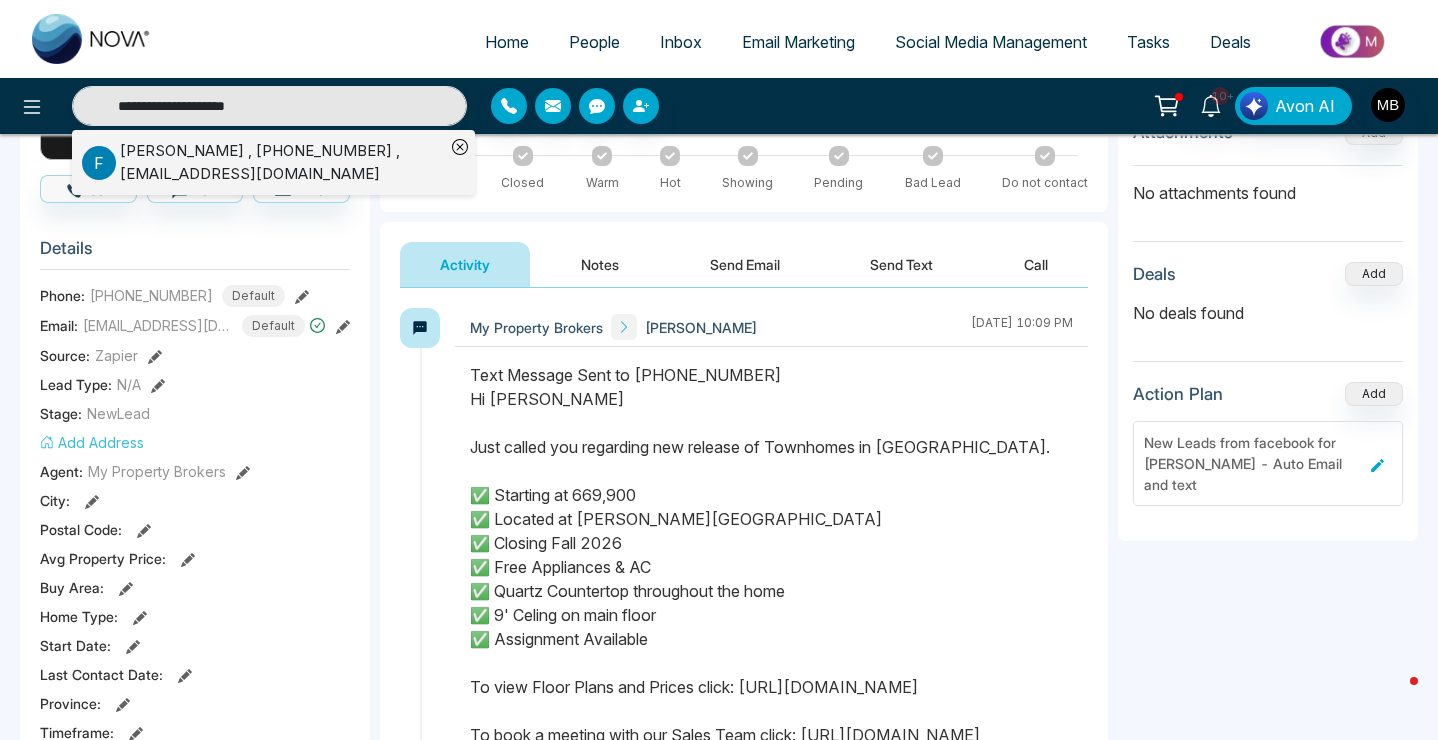 click on "[PERSON_NAME]     , [PHONE_NUMBER]   , [EMAIL_ADDRESS][DOMAIN_NAME]" at bounding box center (282, 162) 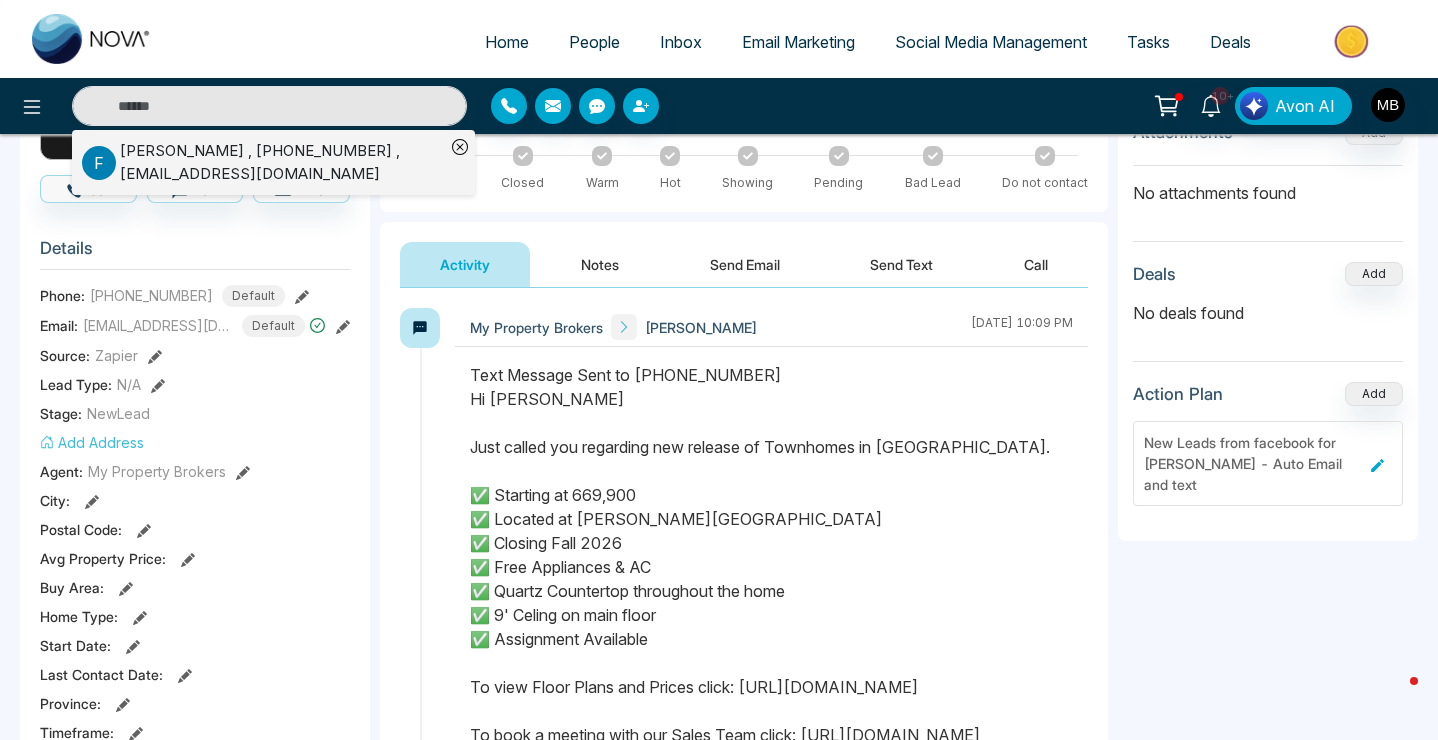 type on "**********" 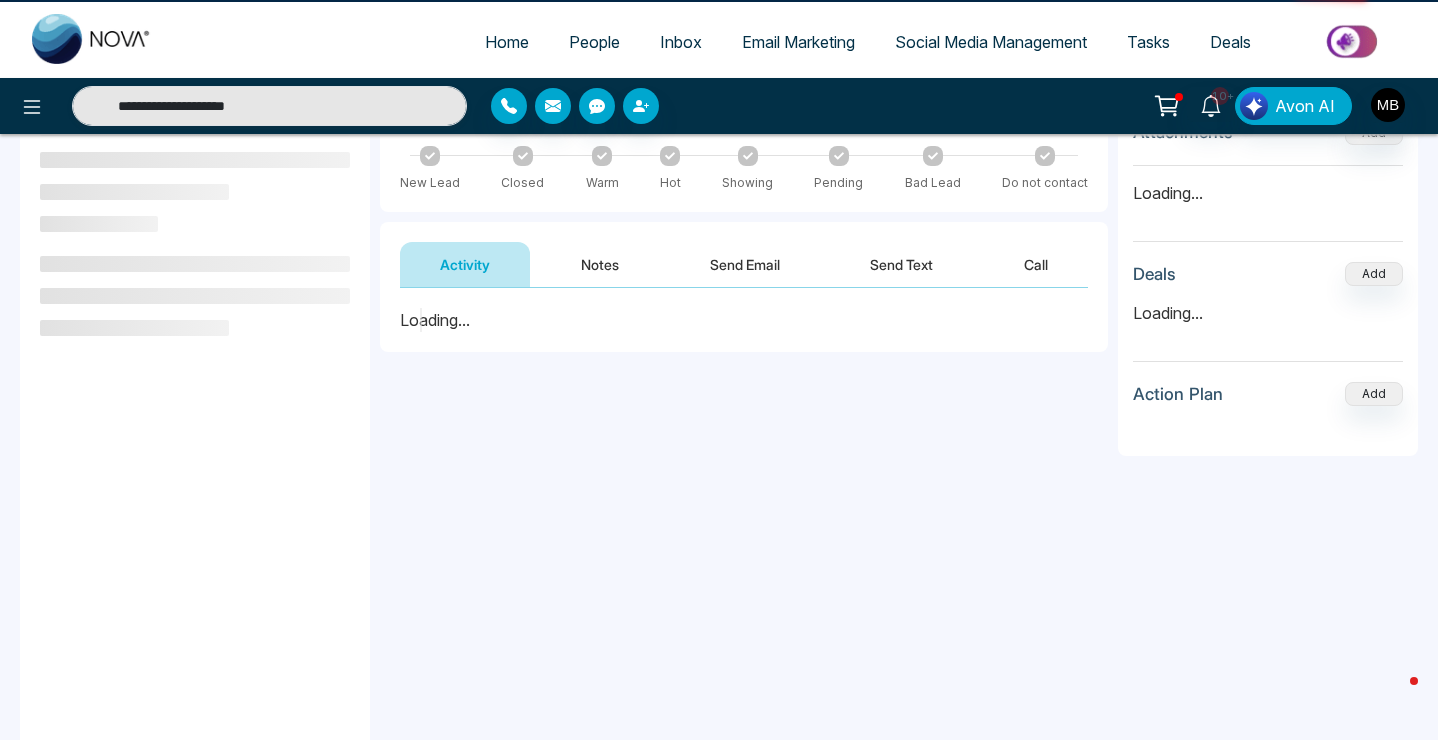 scroll, scrollTop: 0, scrollLeft: 0, axis: both 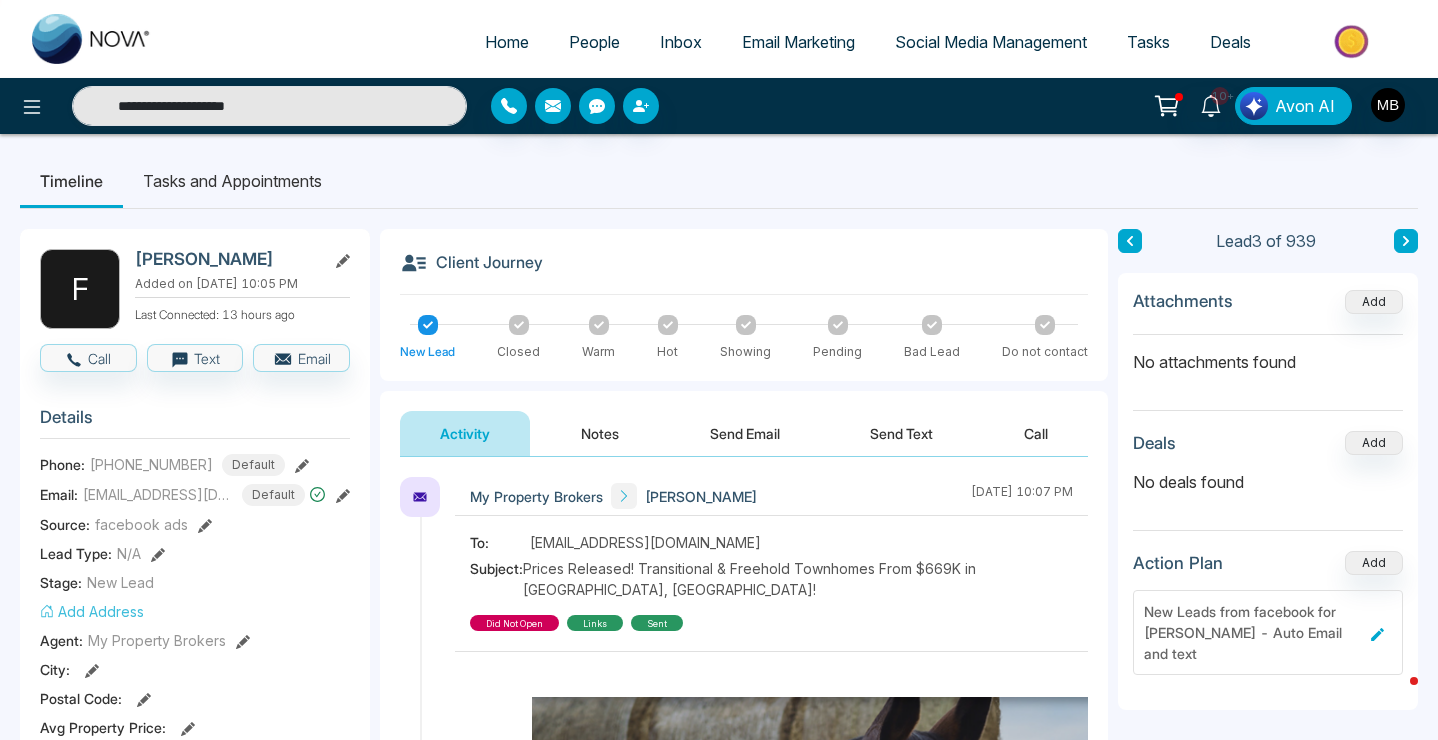click on "Notes" at bounding box center (600, 433) 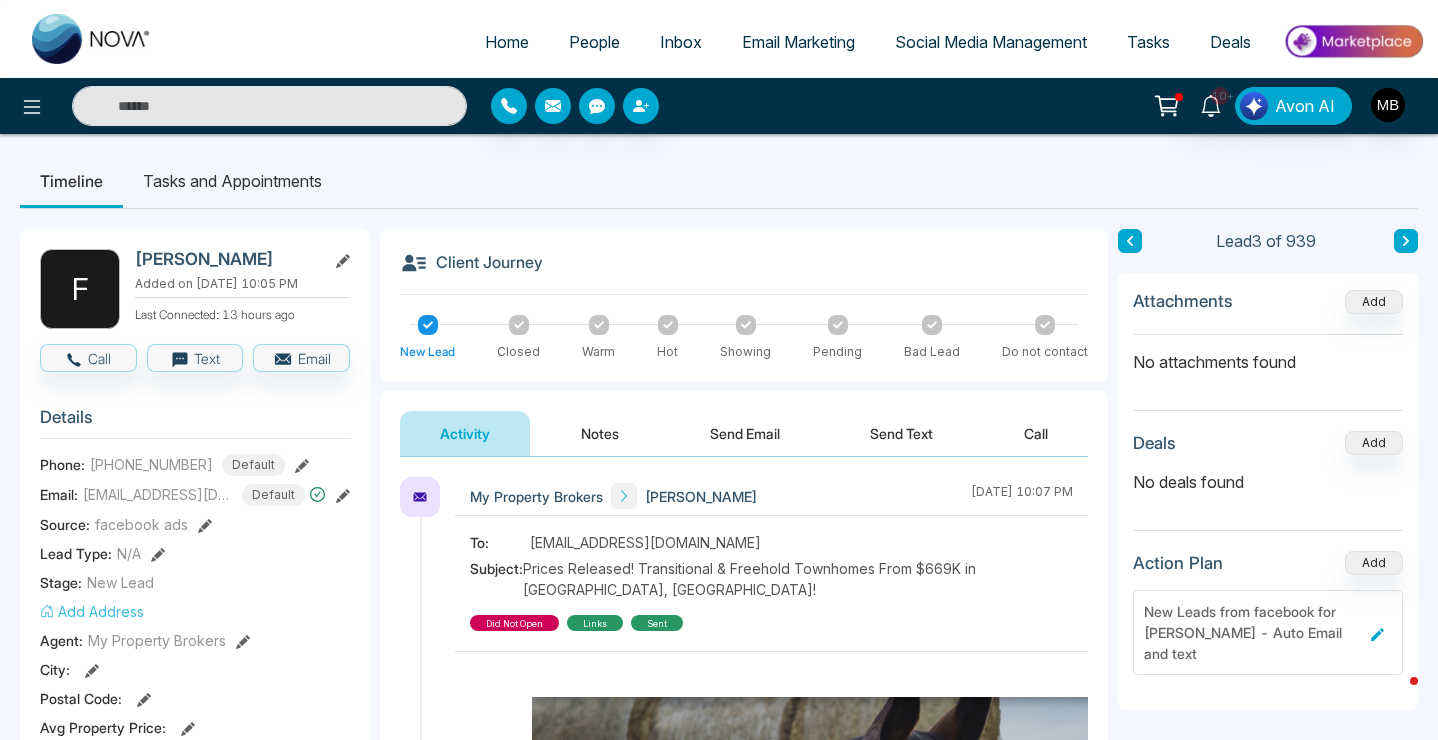 type on "**********" 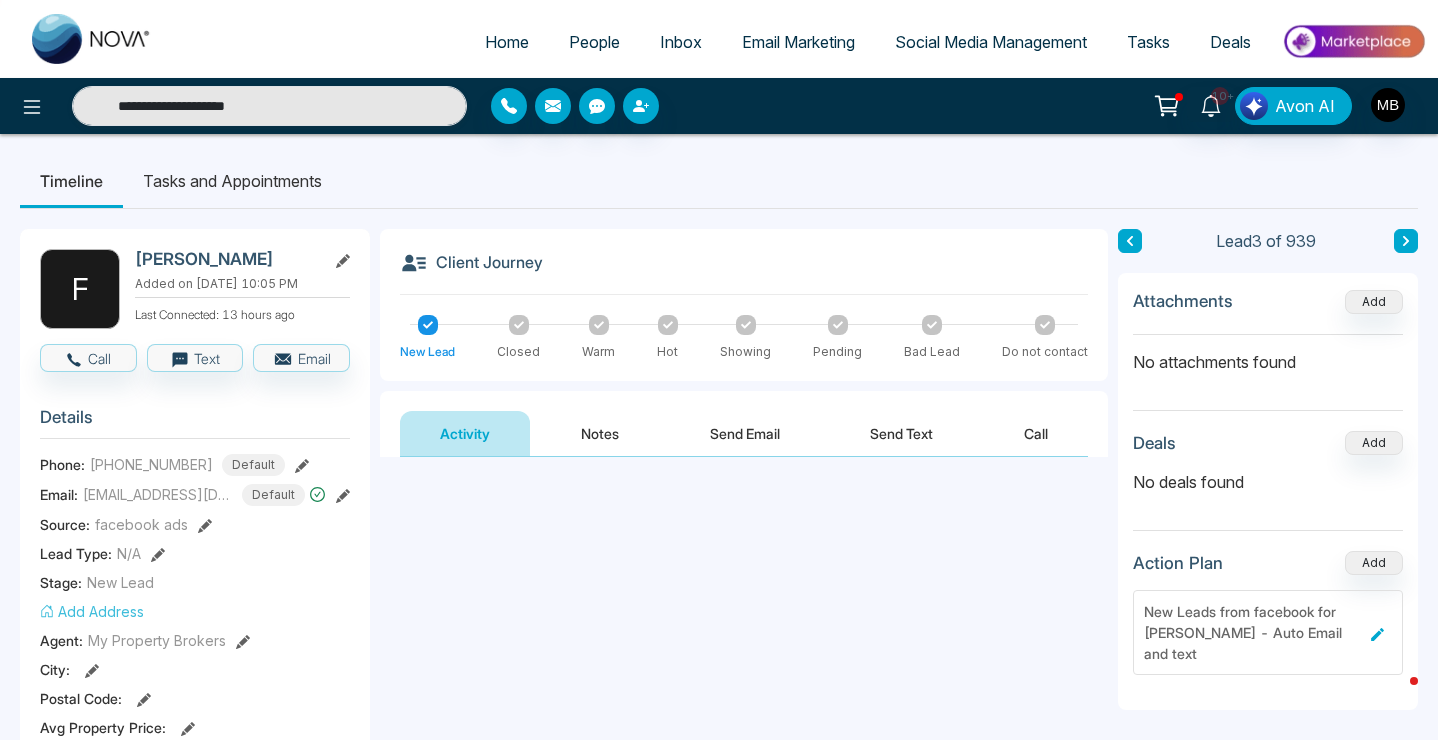 type 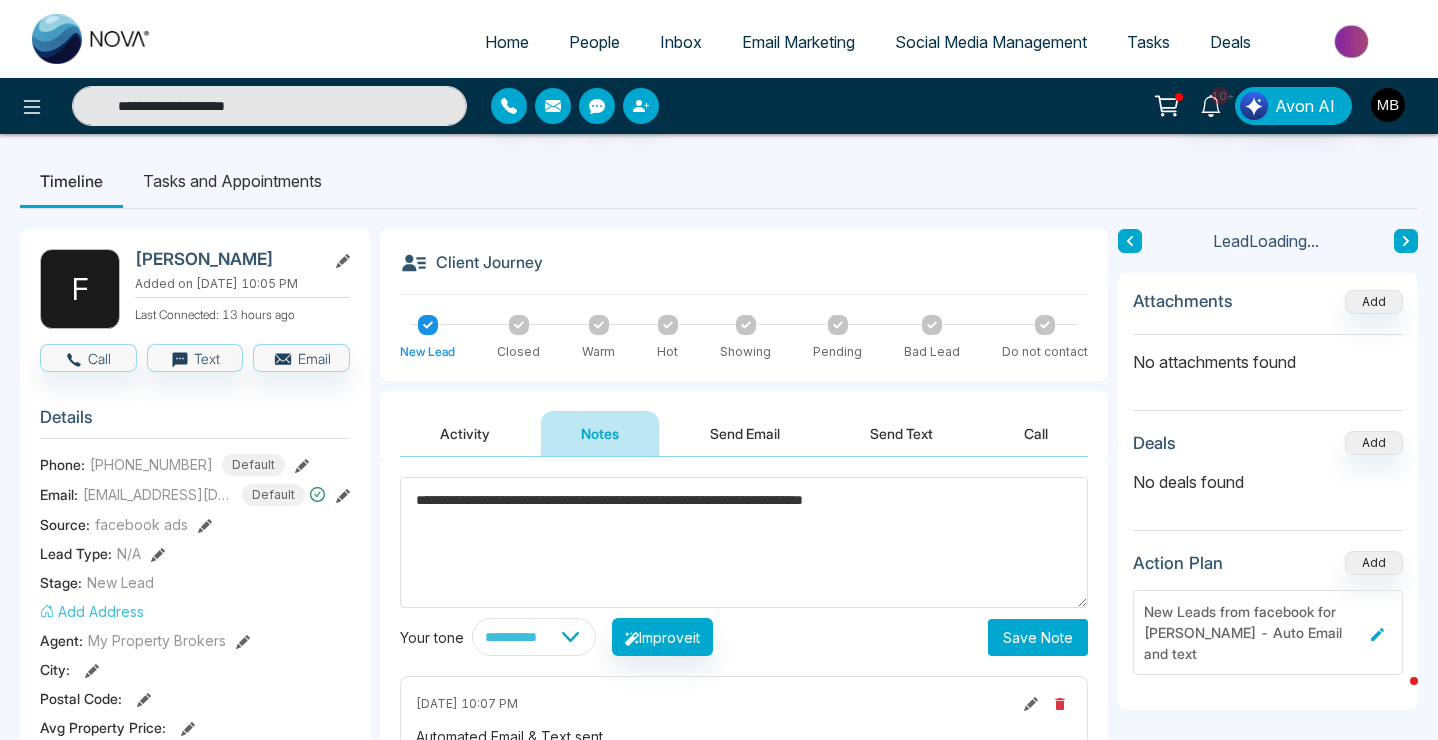 type on "**********" 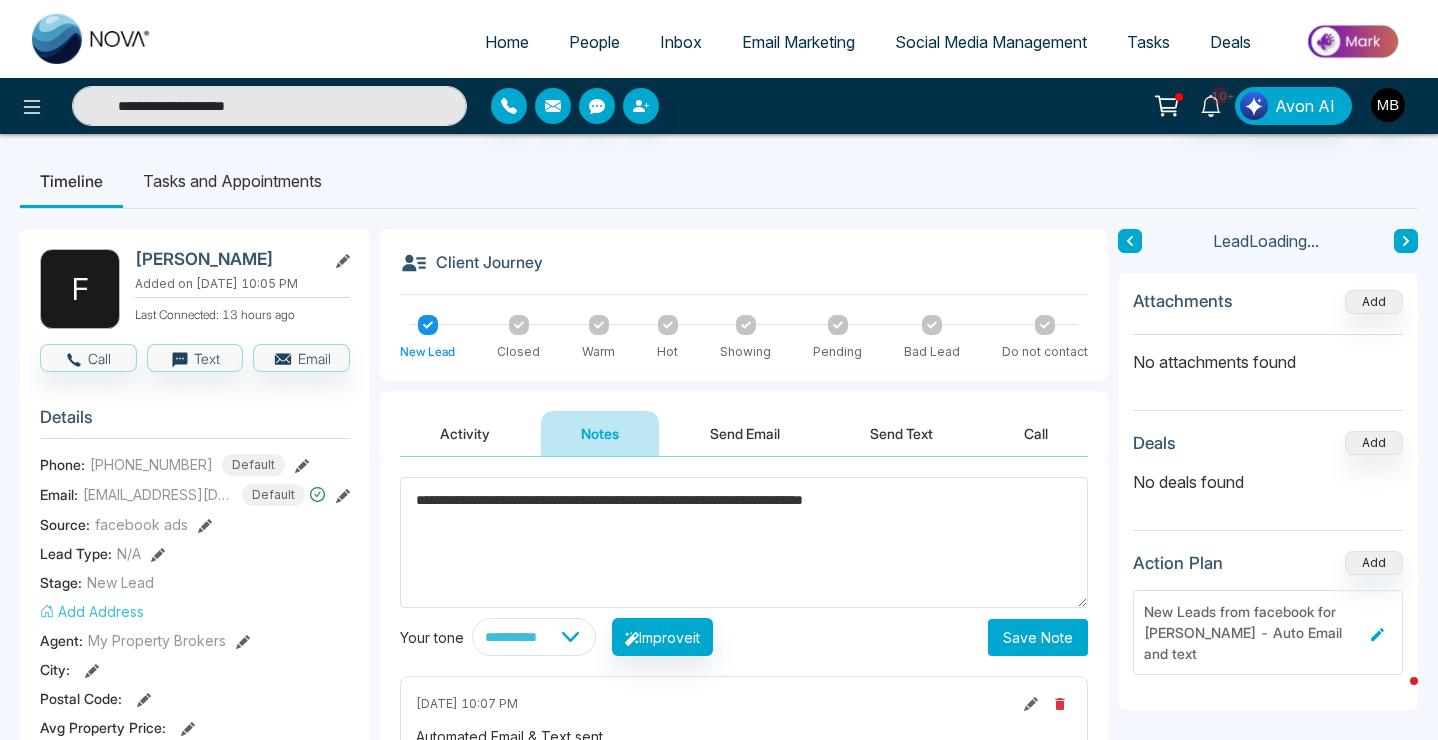 click on "Save Note" at bounding box center (1038, 637) 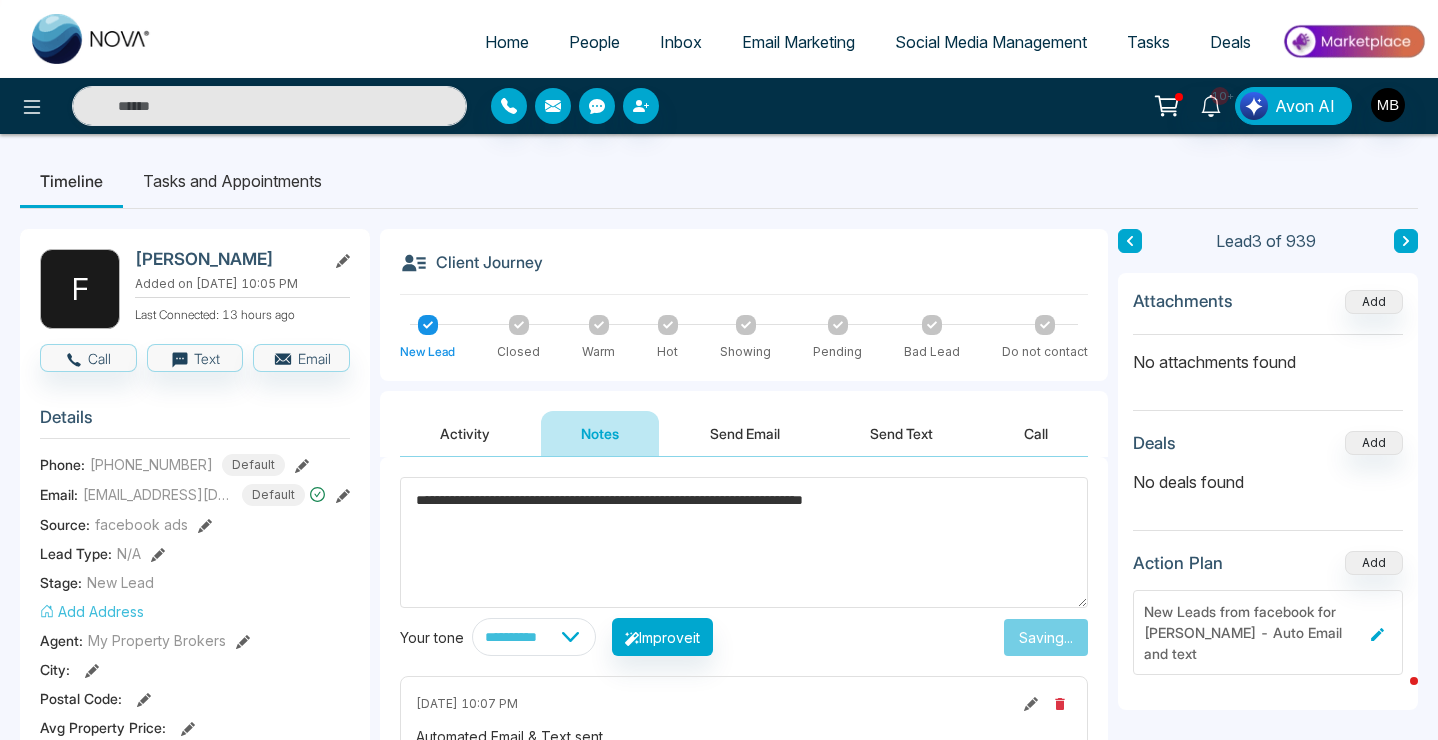 type on "**********" 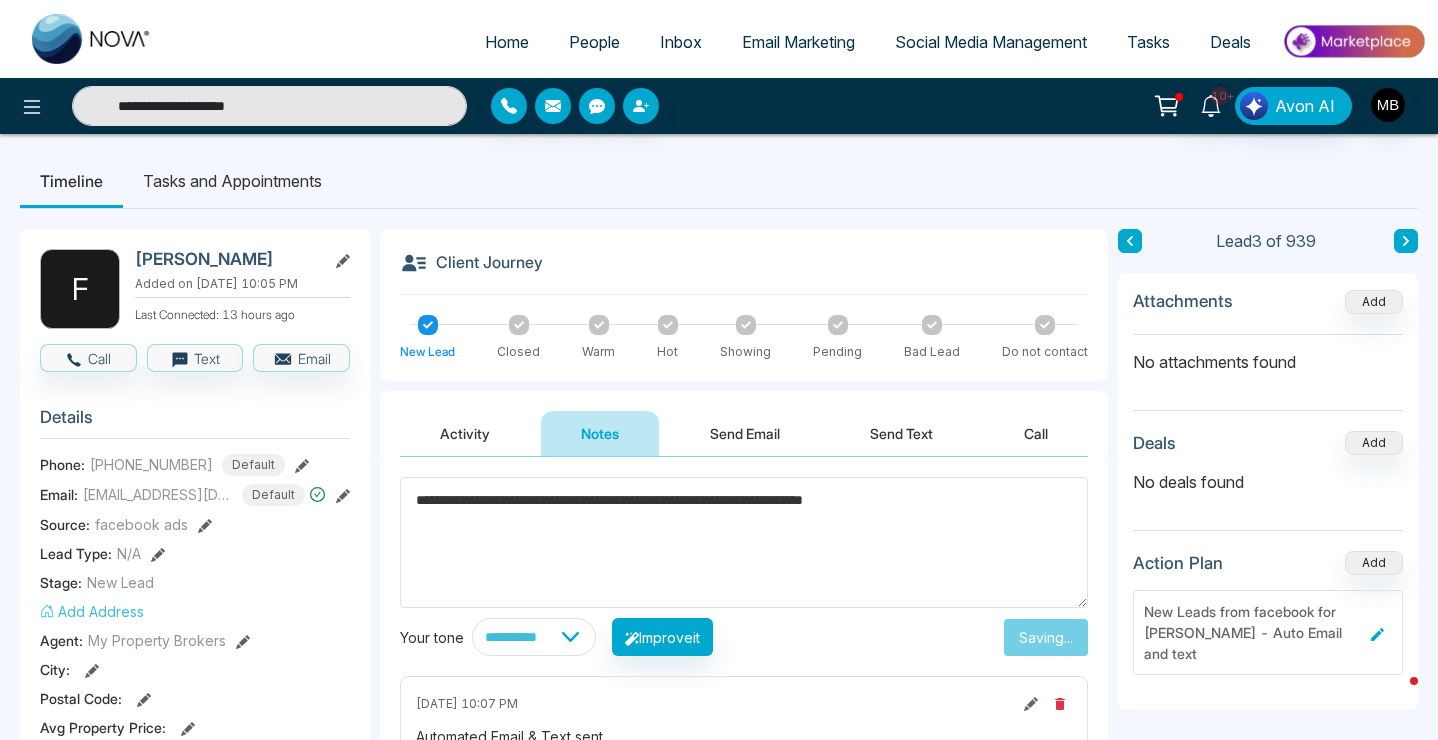 type 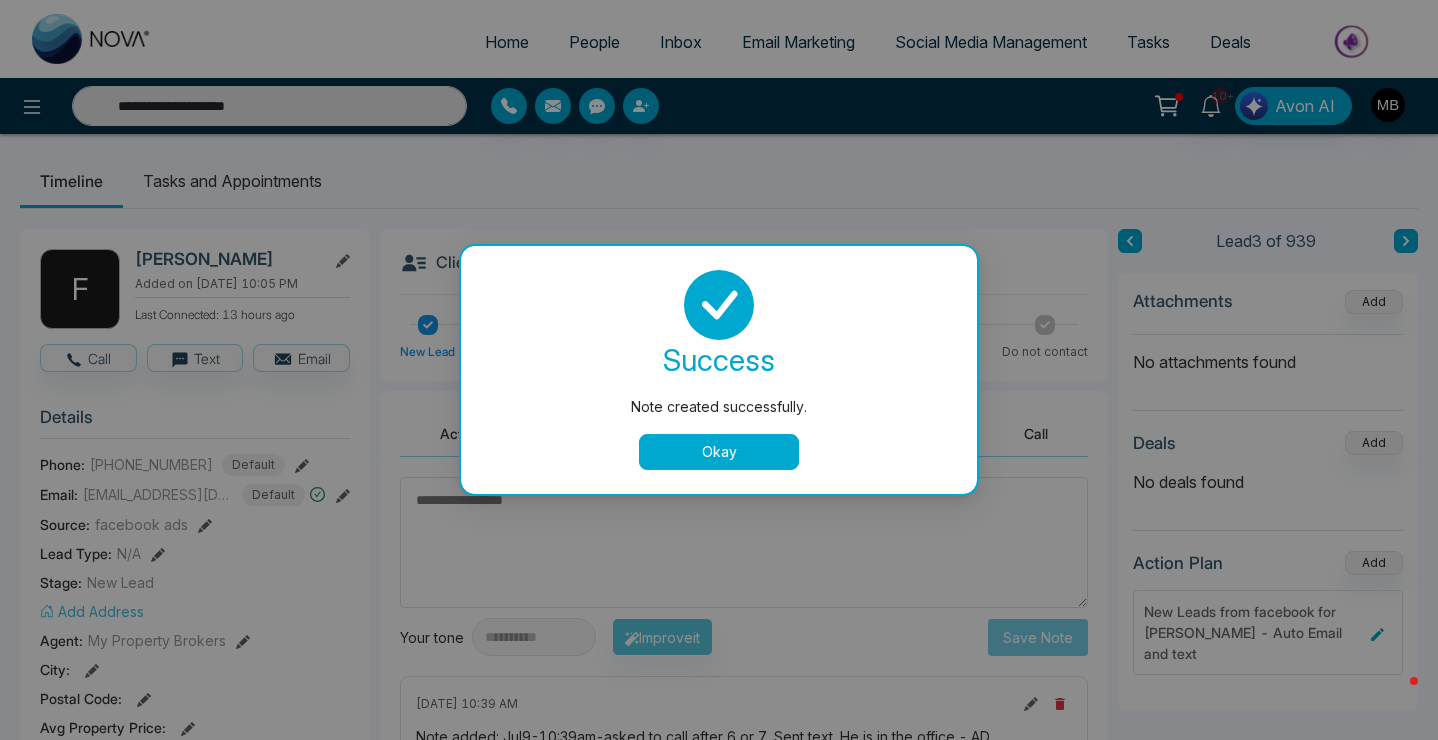 click on "Okay" at bounding box center (719, 452) 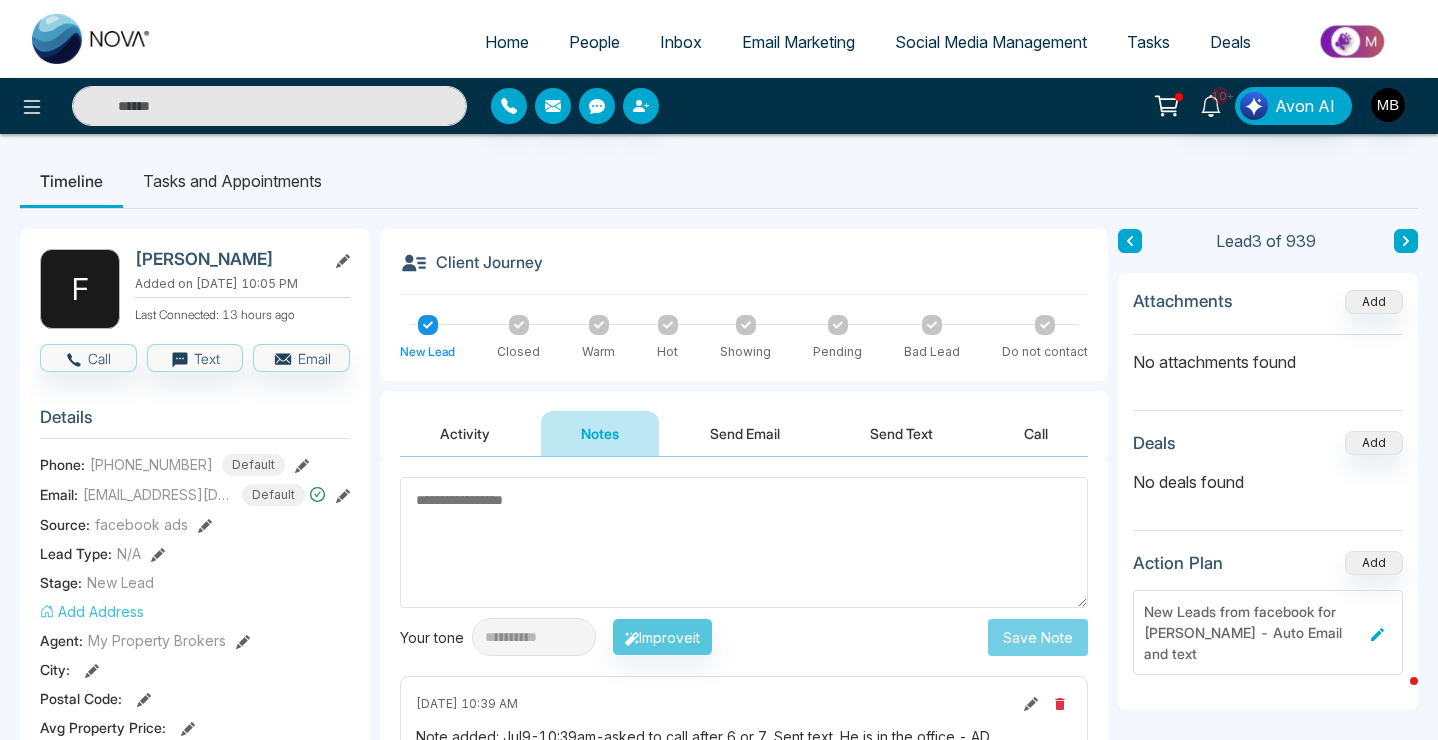 click at bounding box center (269, 106) 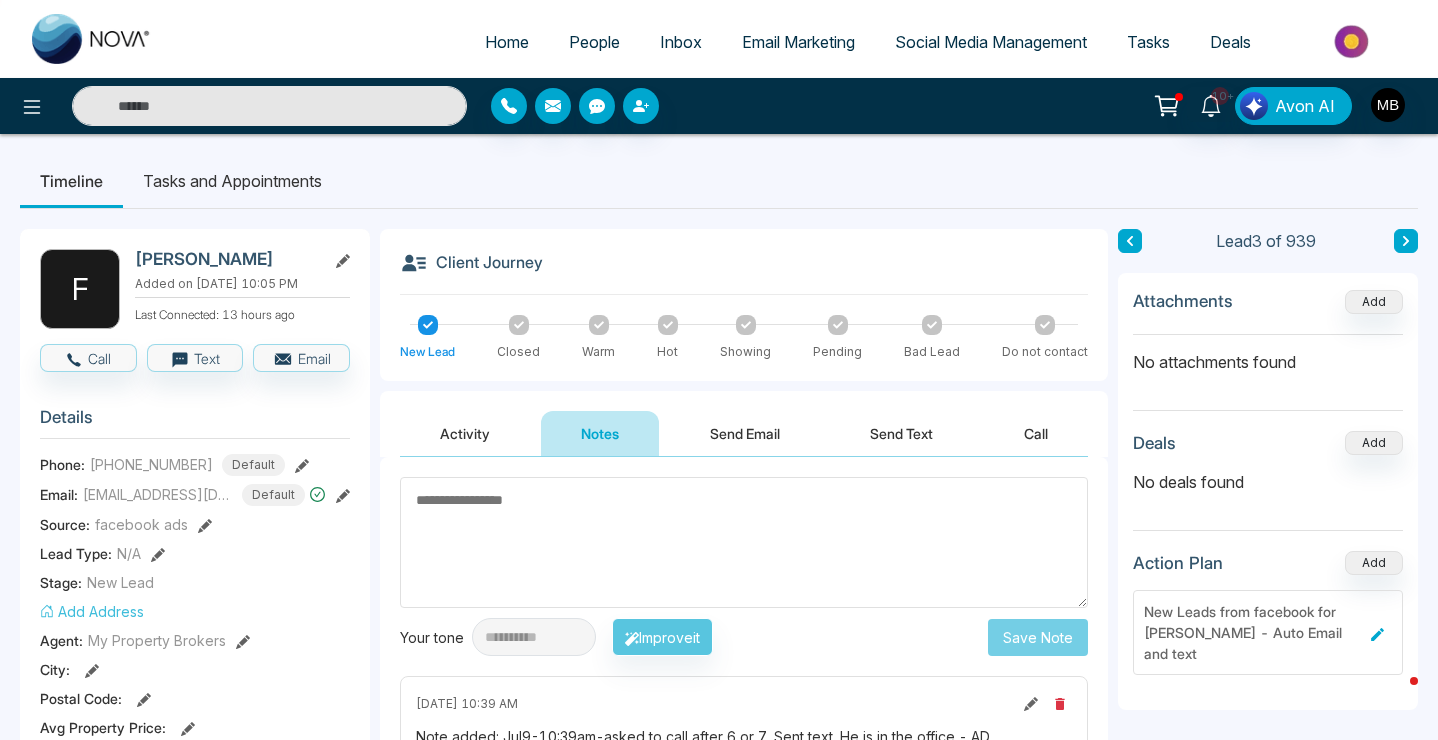 paste on "**********" 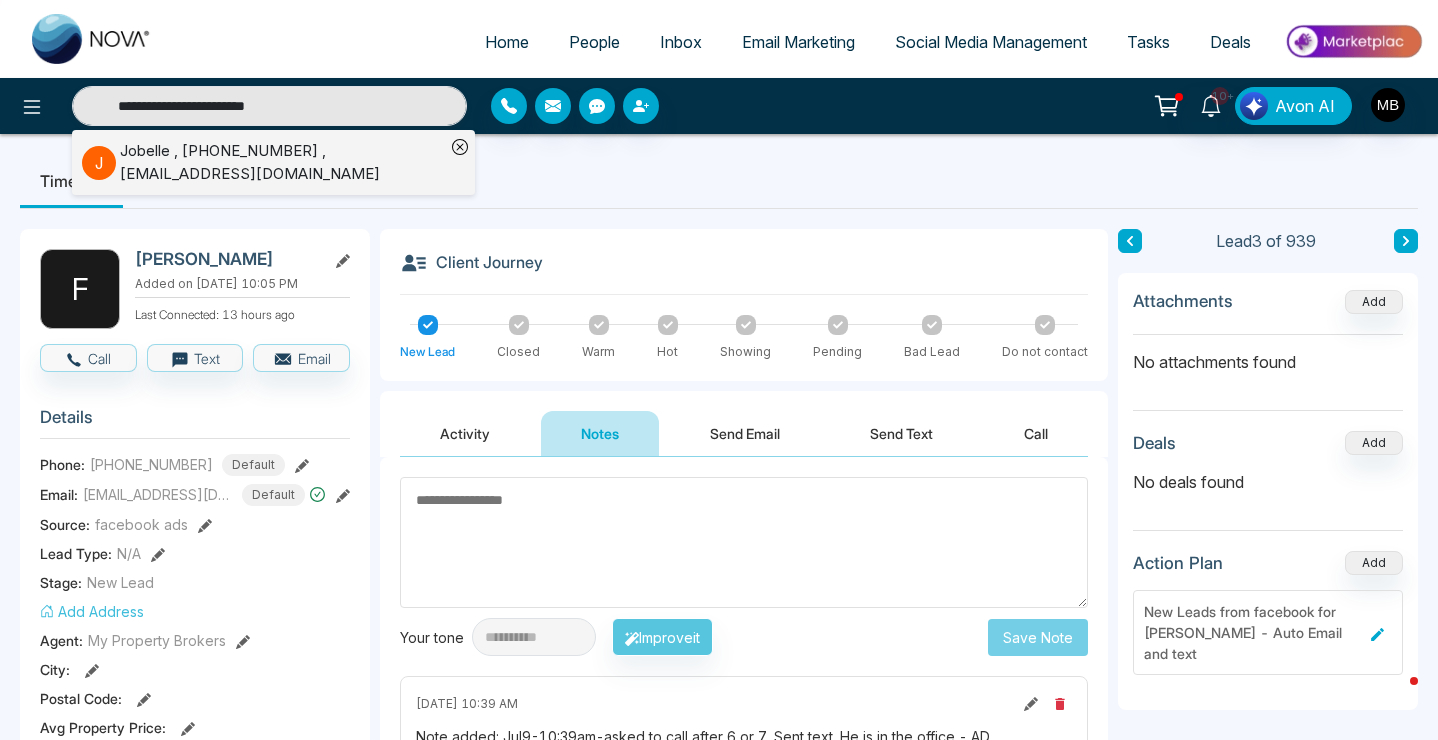 click on "[PERSON_NAME]     , [PHONE_NUMBER]   , [EMAIL_ADDRESS][DOMAIN_NAME]" at bounding box center (282, 162) 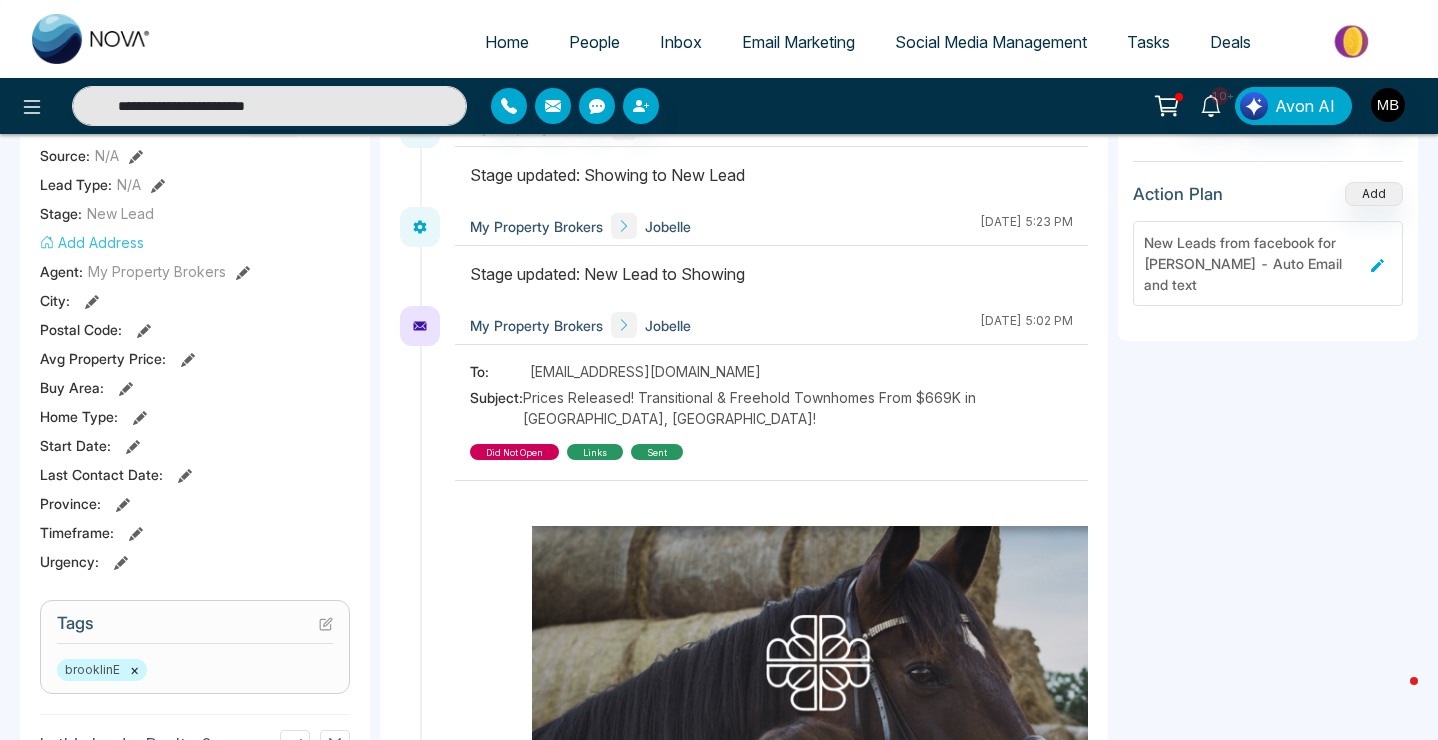 scroll, scrollTop: 541, scrollLeft: 0, axis: vertical 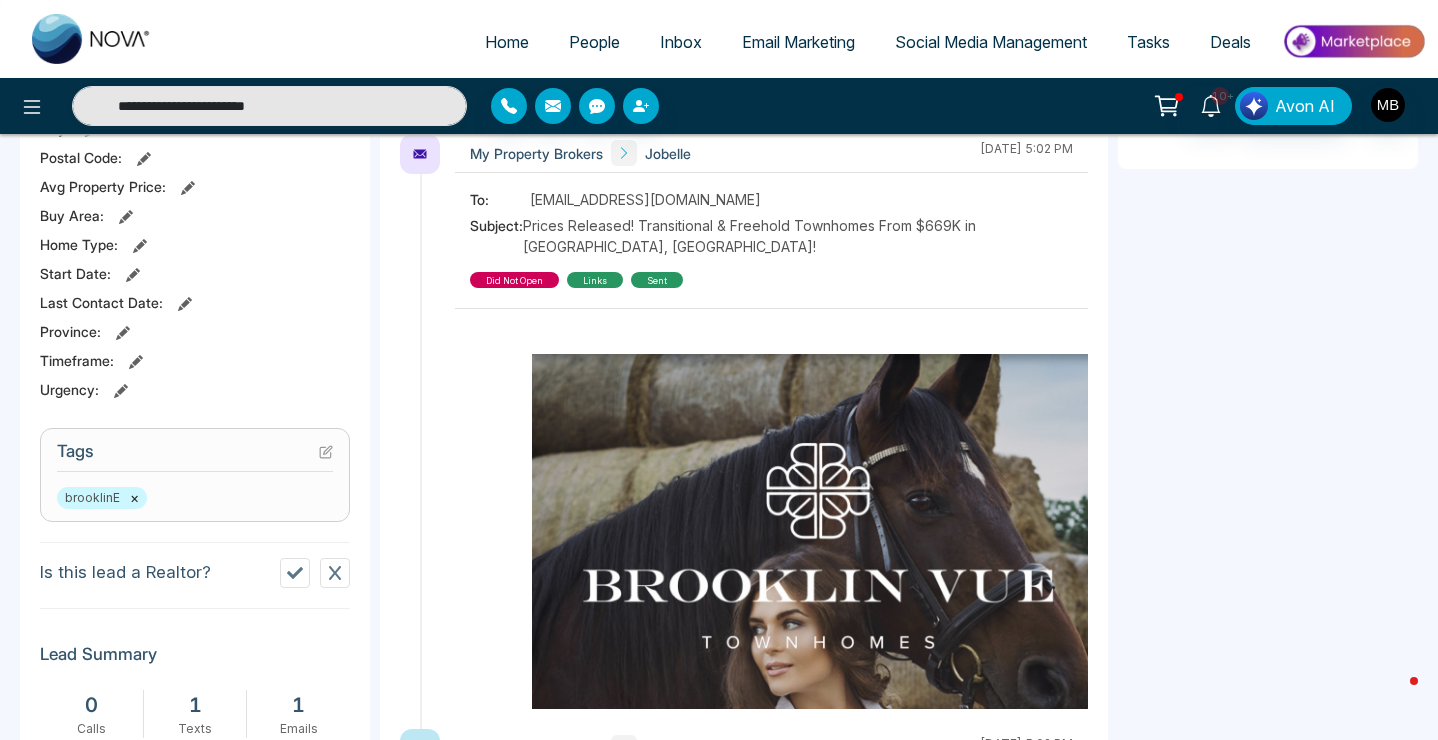 click 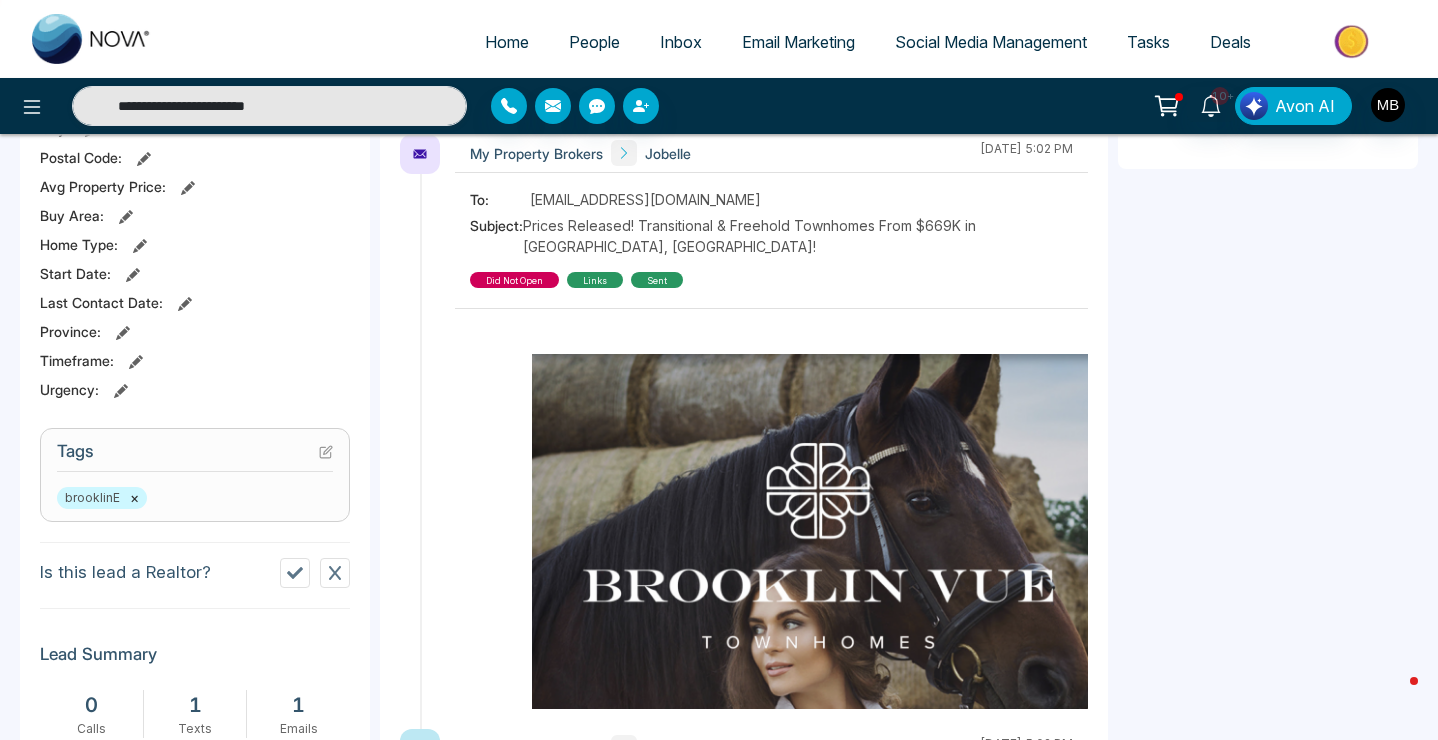 type on "**********" 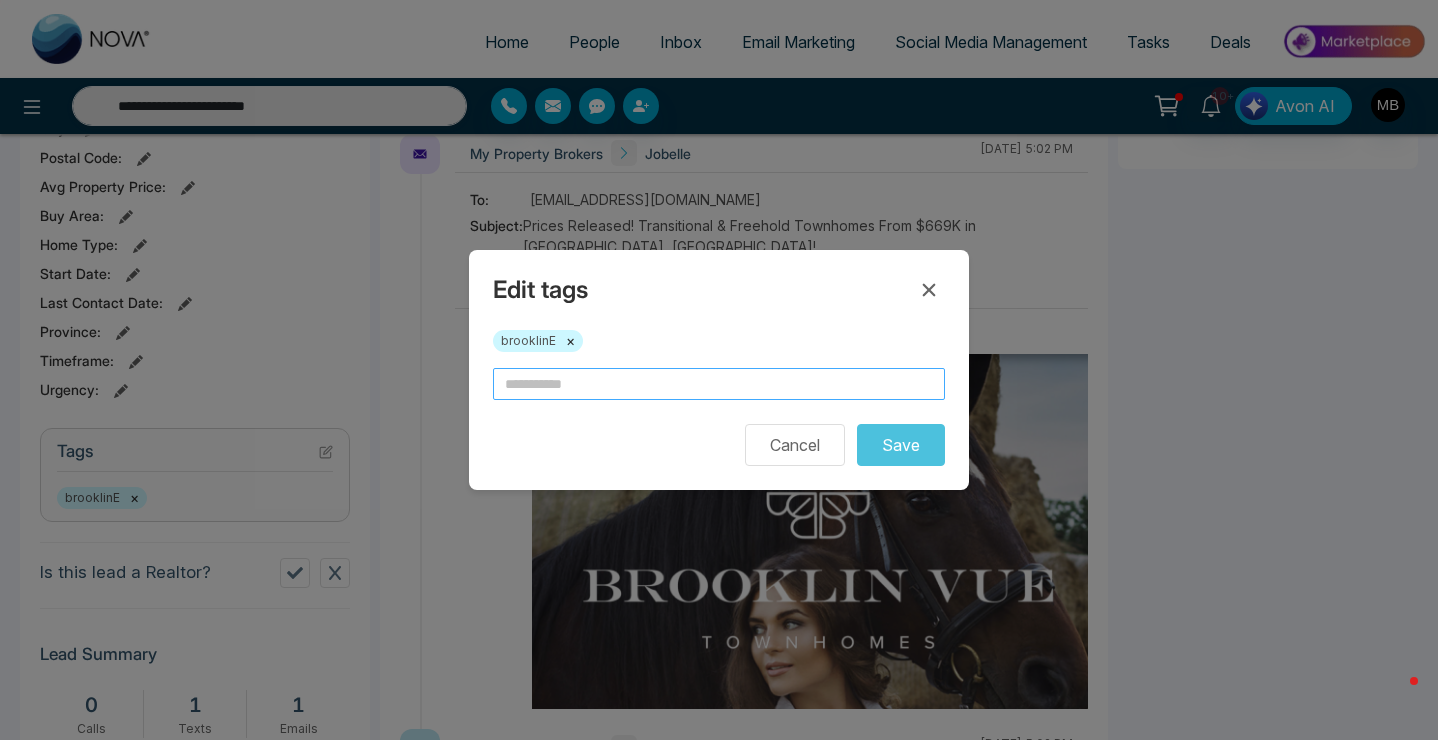 click at bounding box center (719, 384) 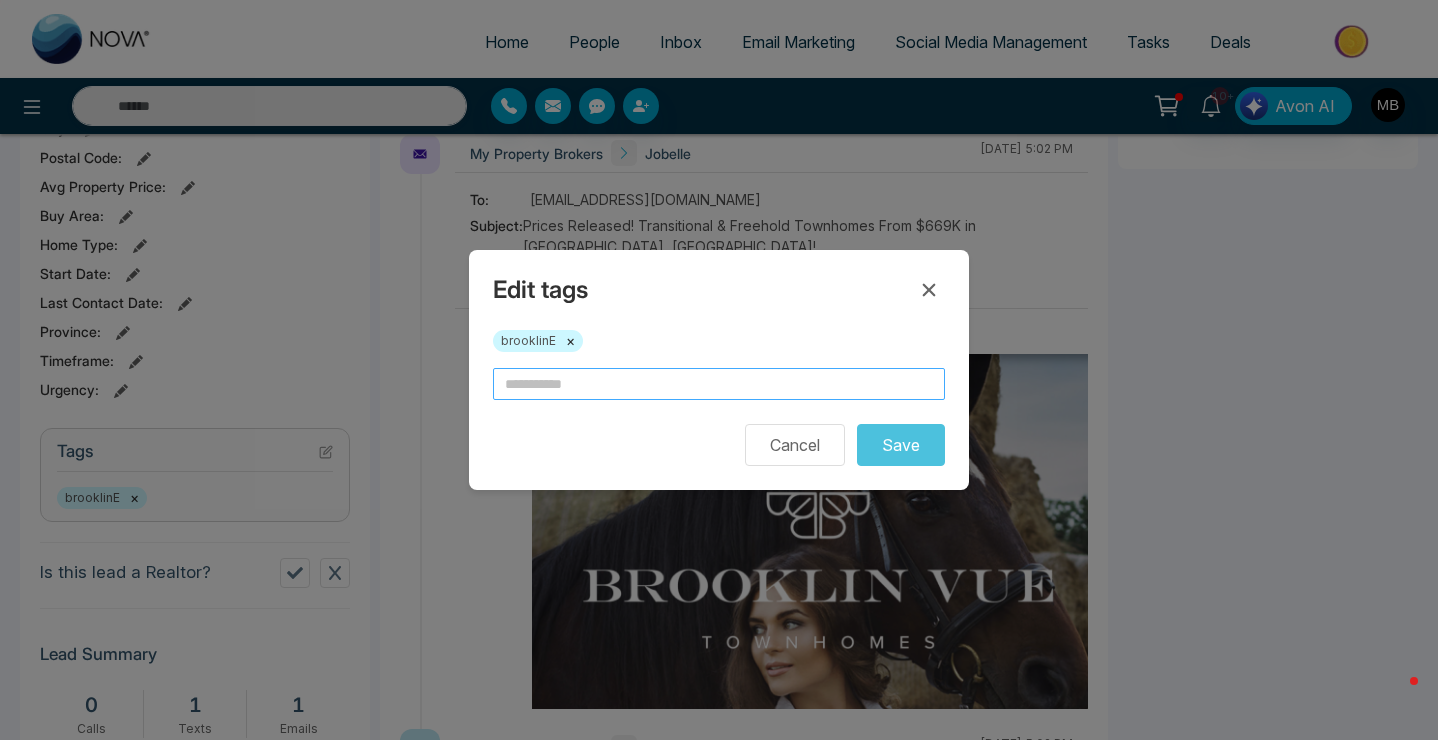 type on "**********" 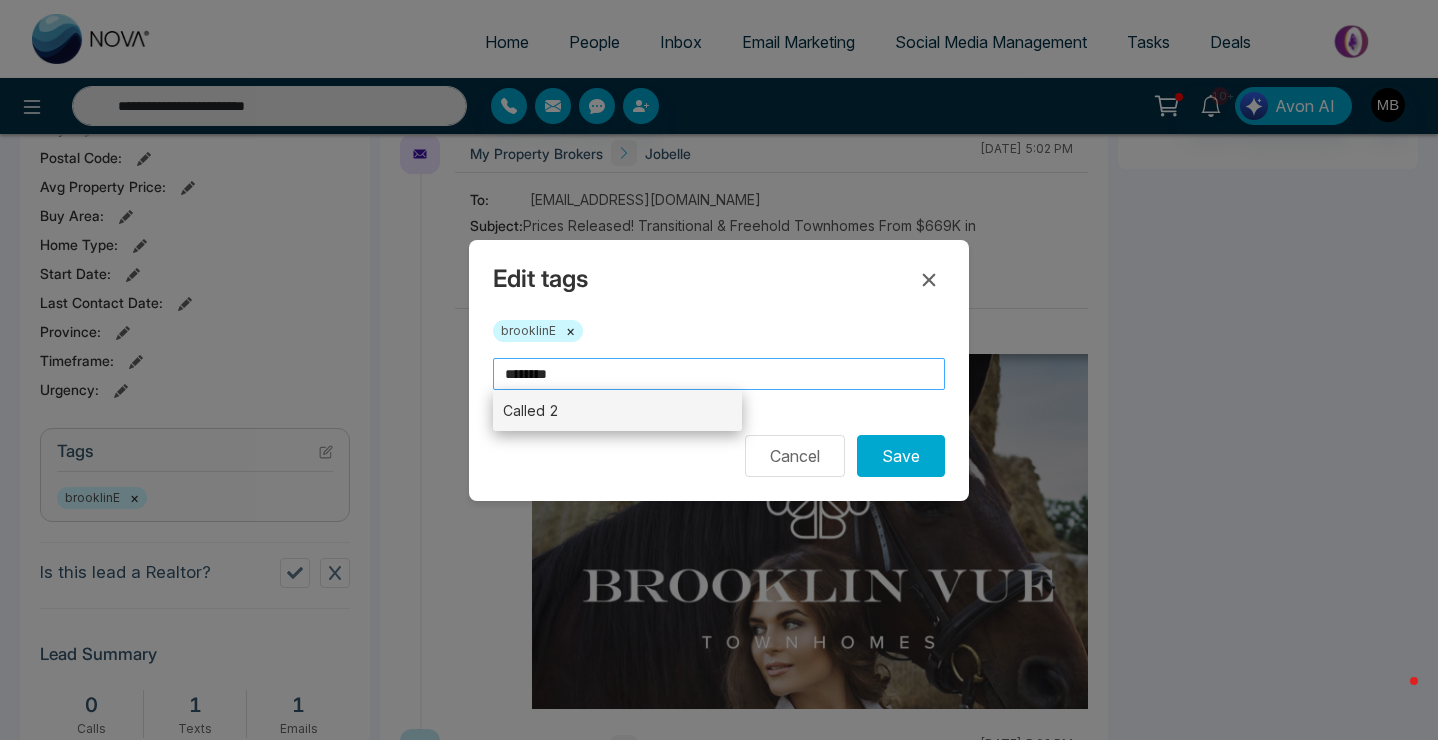 type on "********" 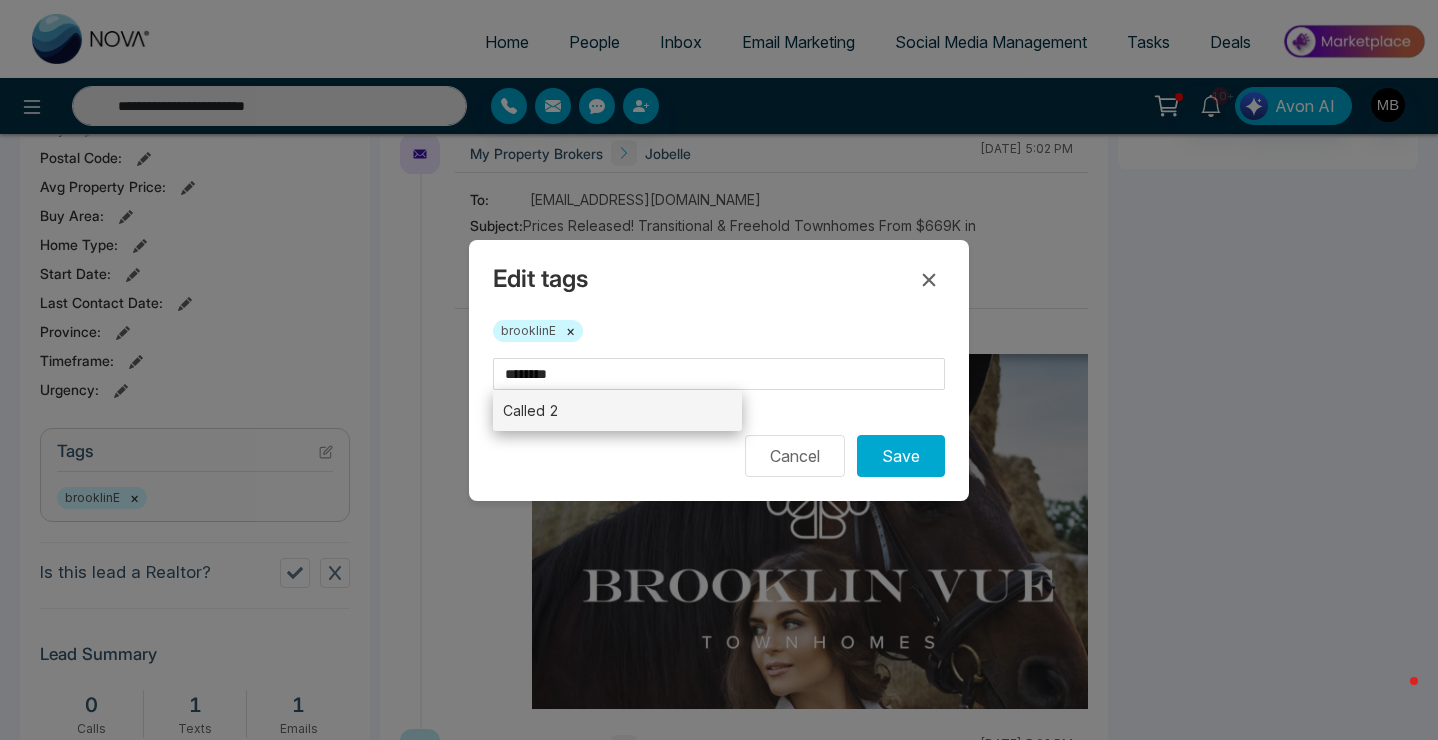 click on "Called 2" at bounding box center [617, 410] 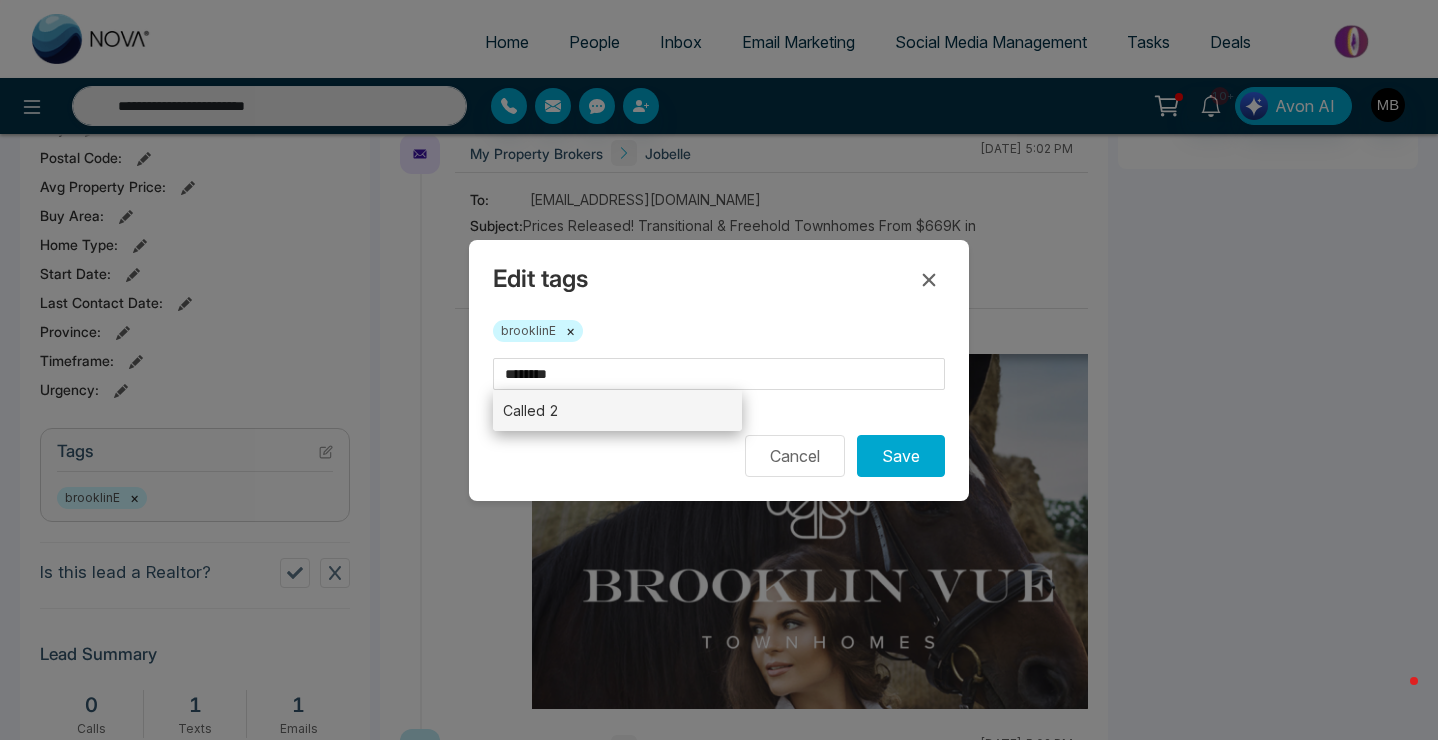type 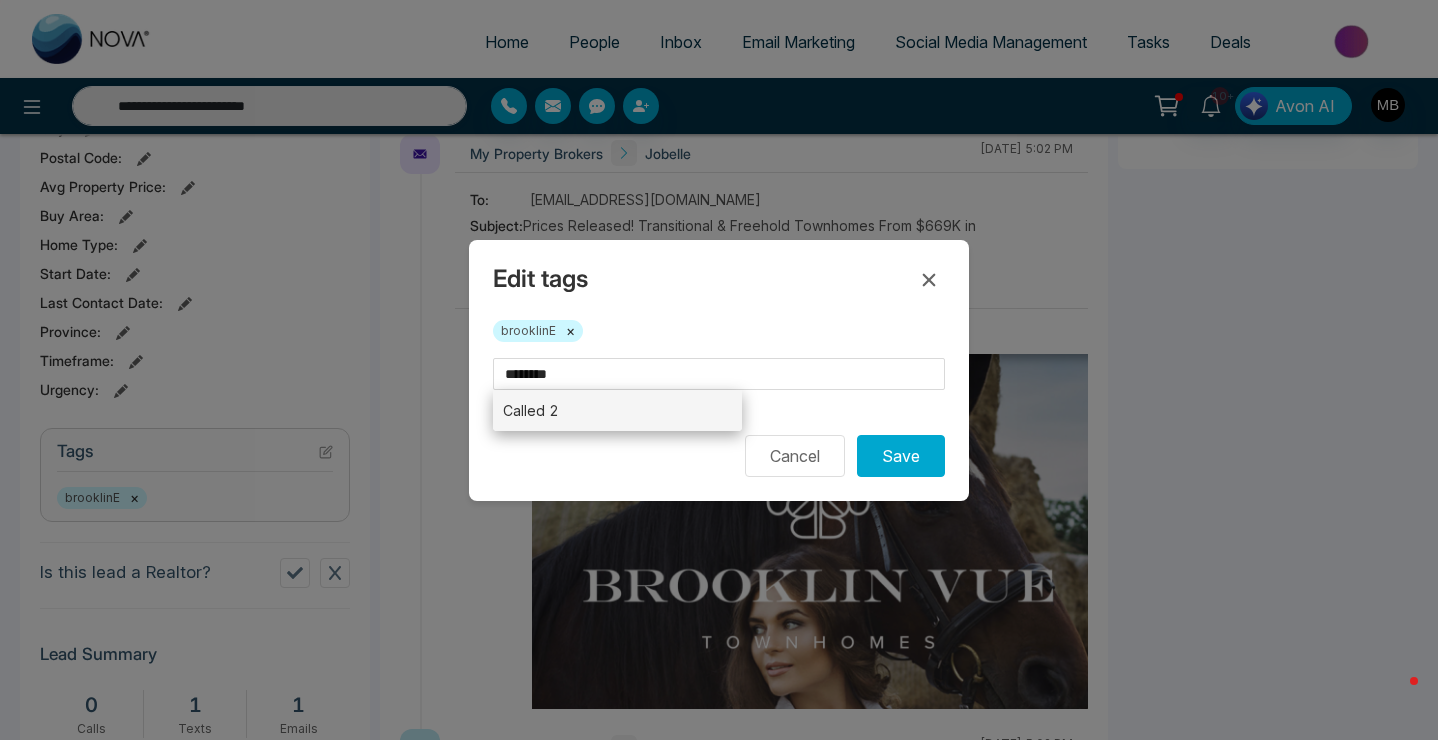 type on "********" 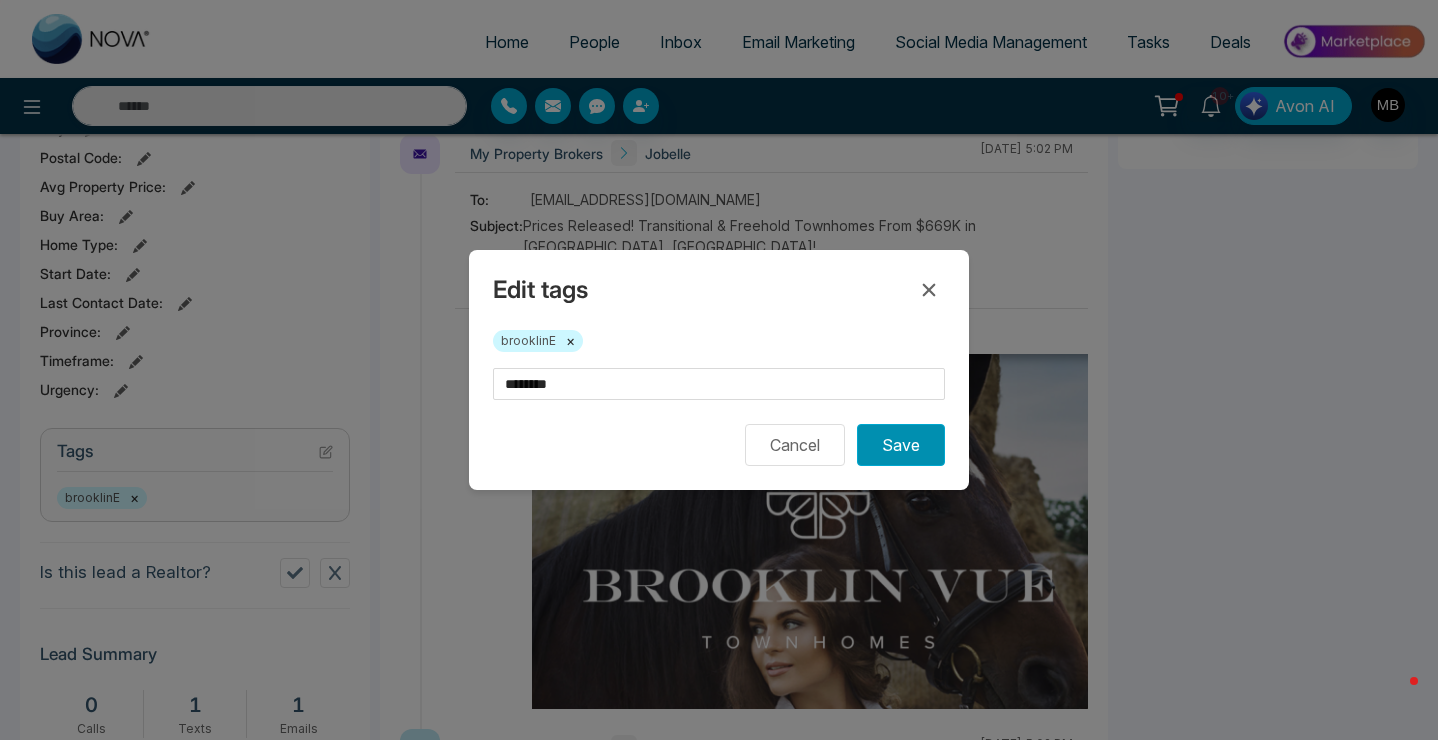 click on "Save" at bounding box center [901, 445] 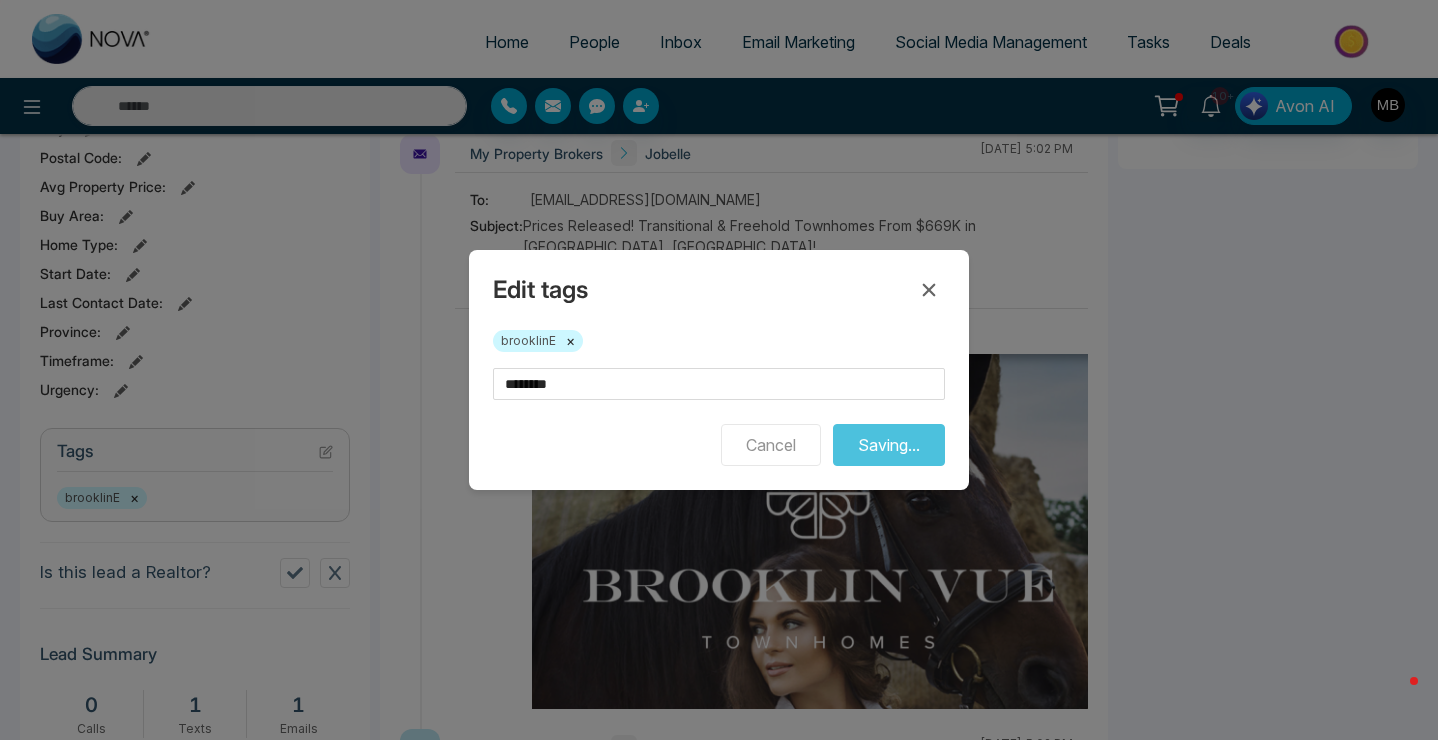 type on "**********" 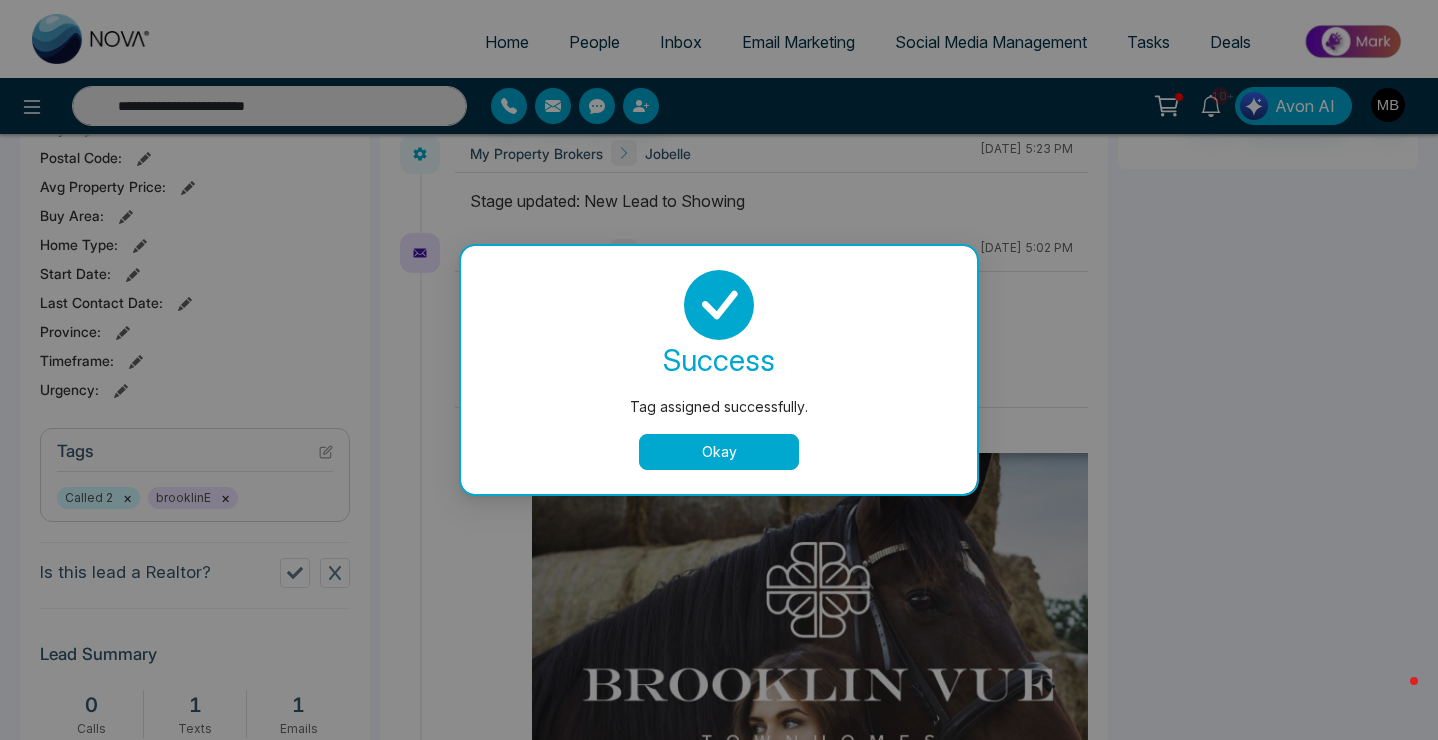 click on "Okay" at bounding box center (719, 452) 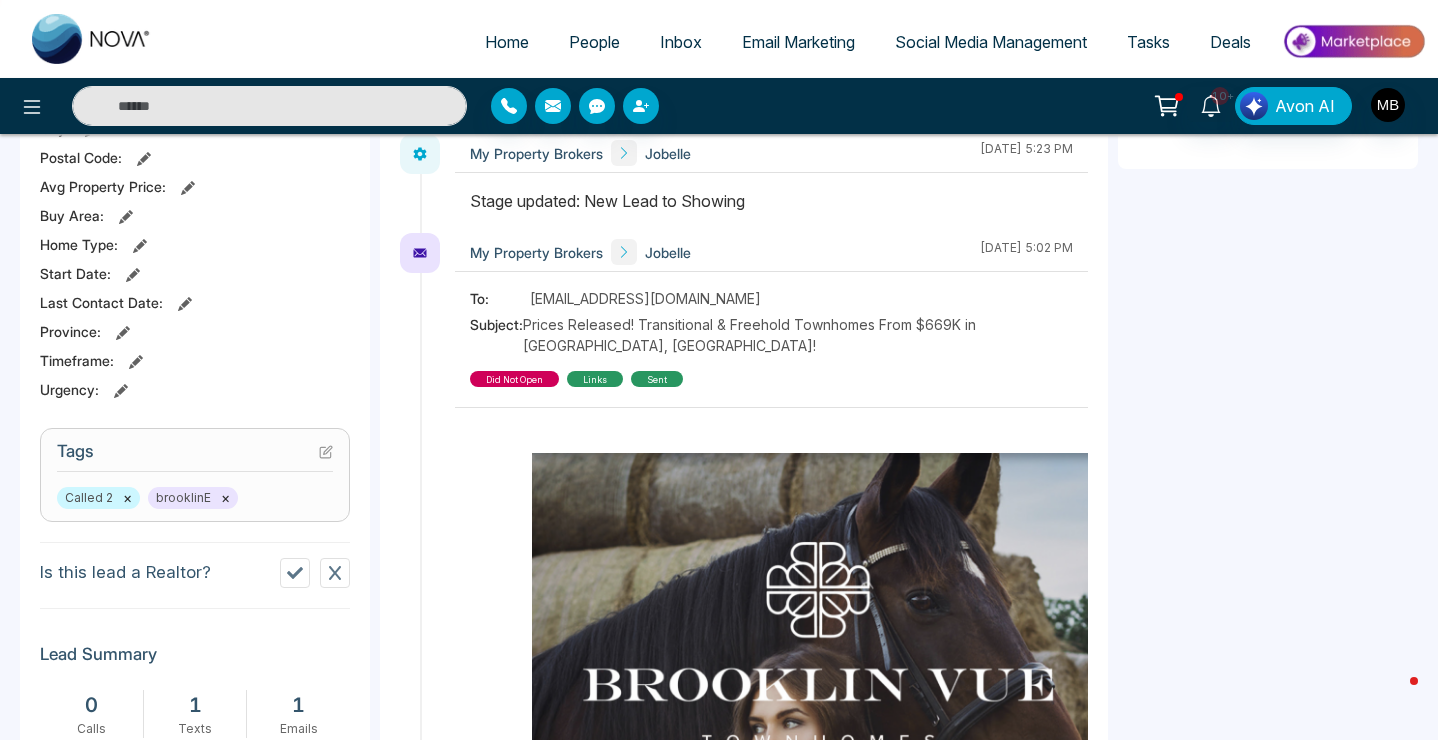 click at bounding box center [269, 106] 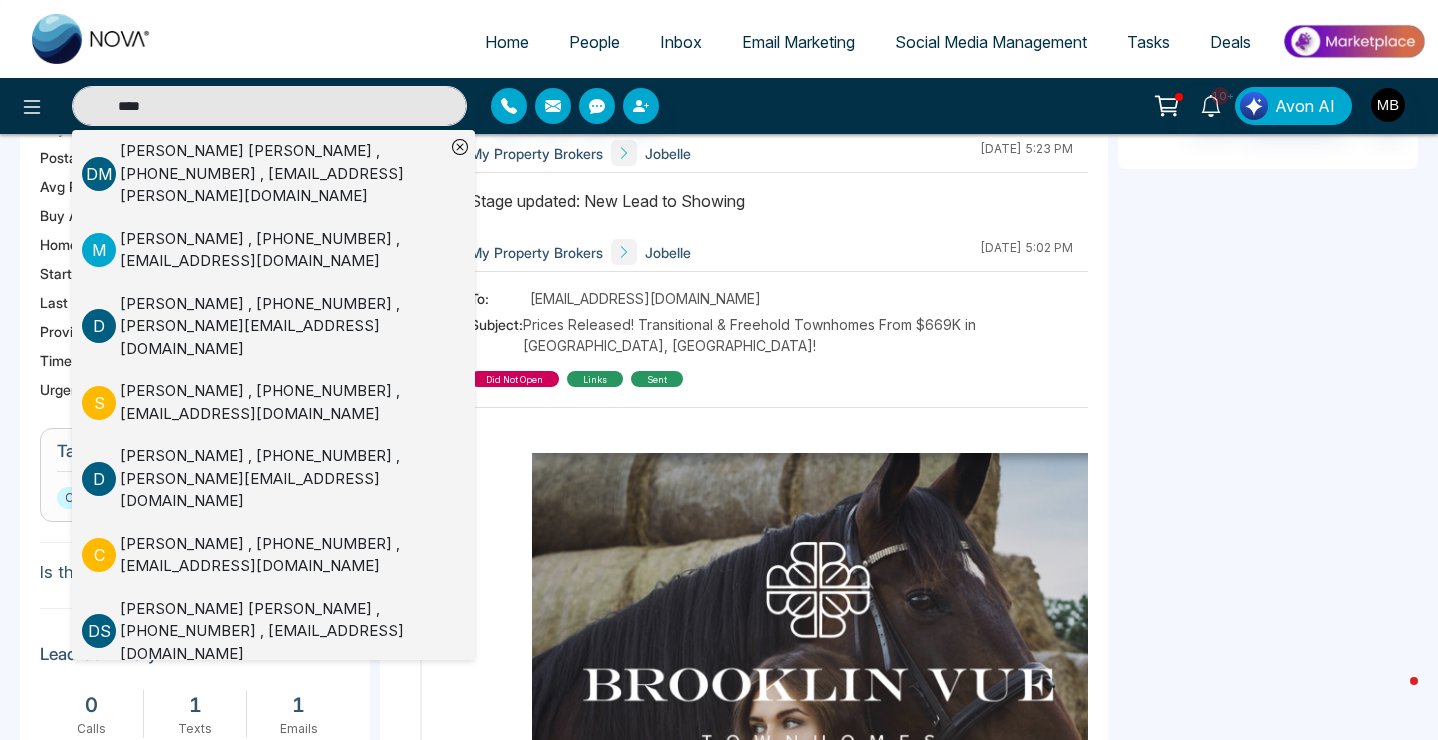 type on "**********" 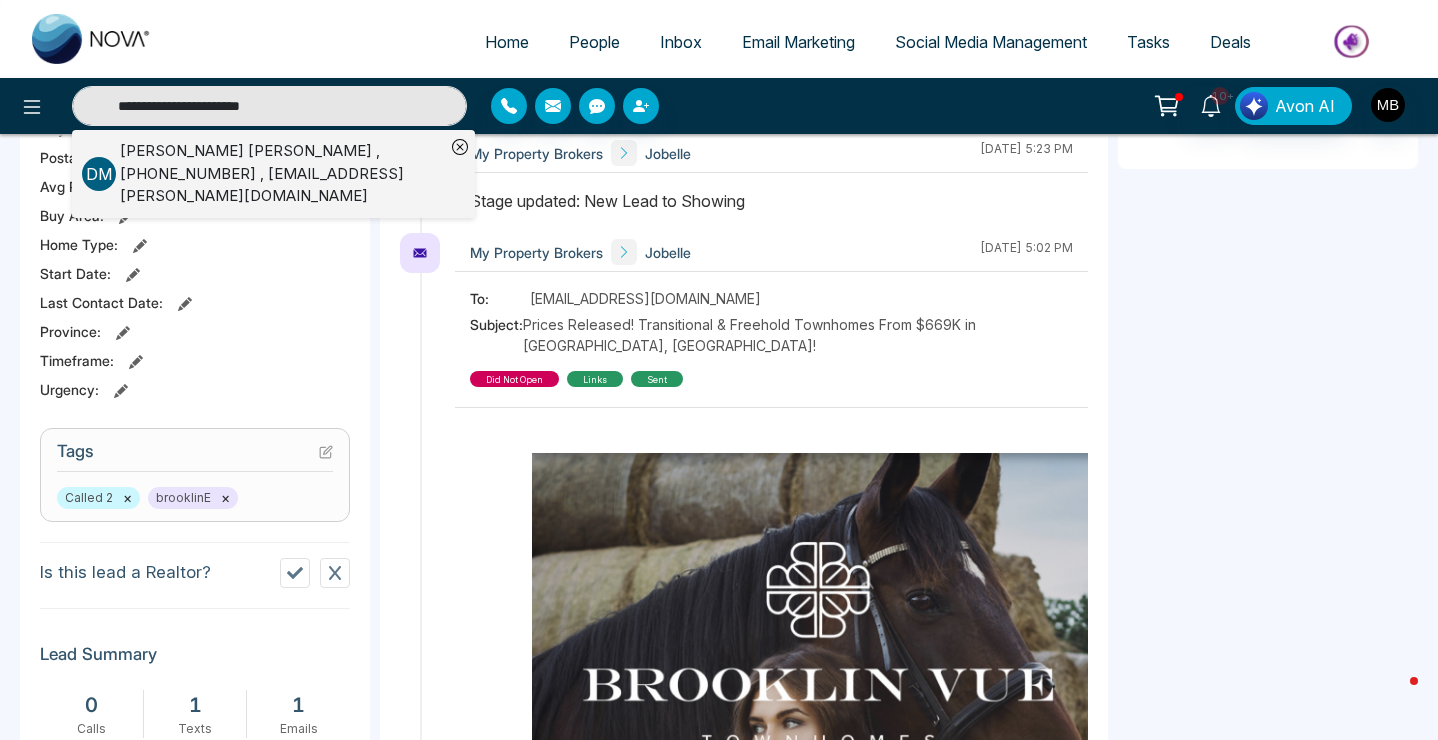click on "**********" at bounding box center [269, 106] 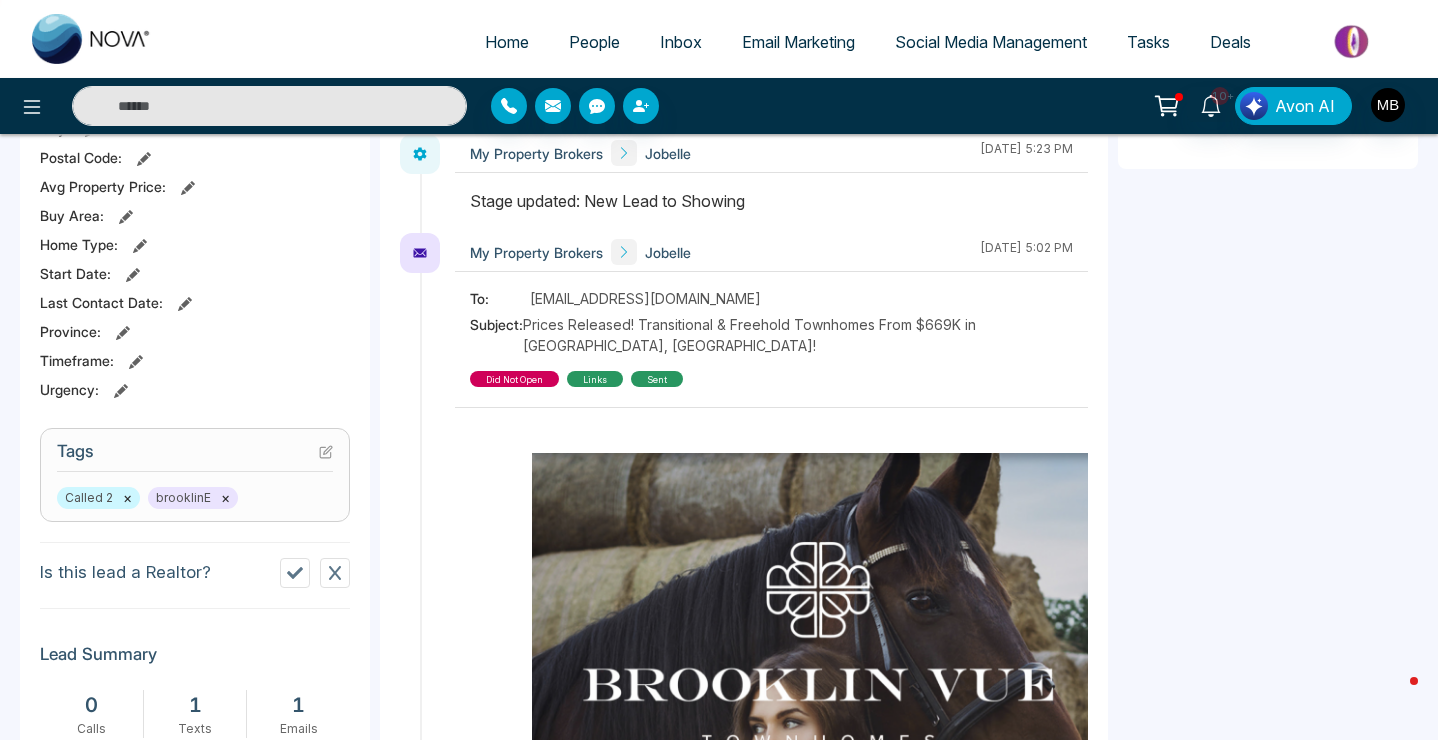 click at bounding box center [269, 106] 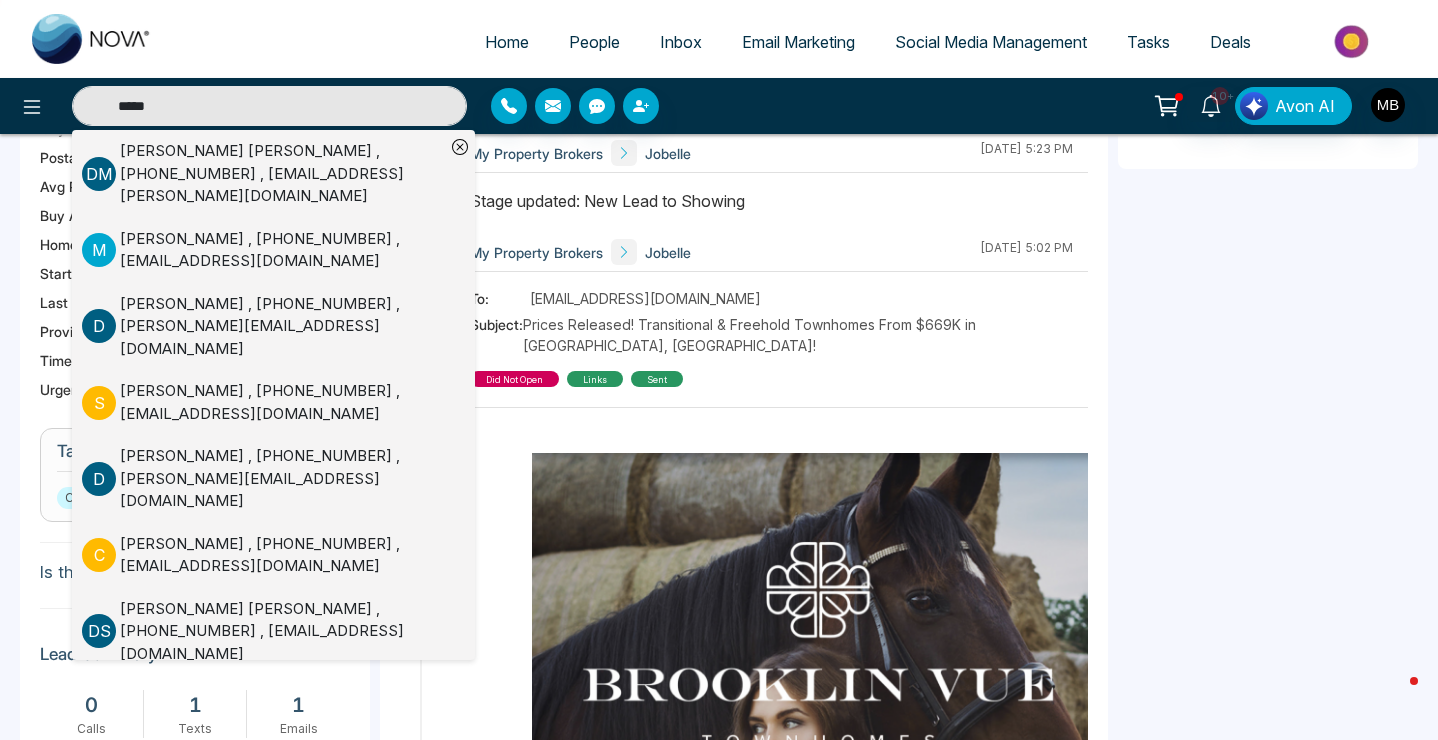 type on "**********" 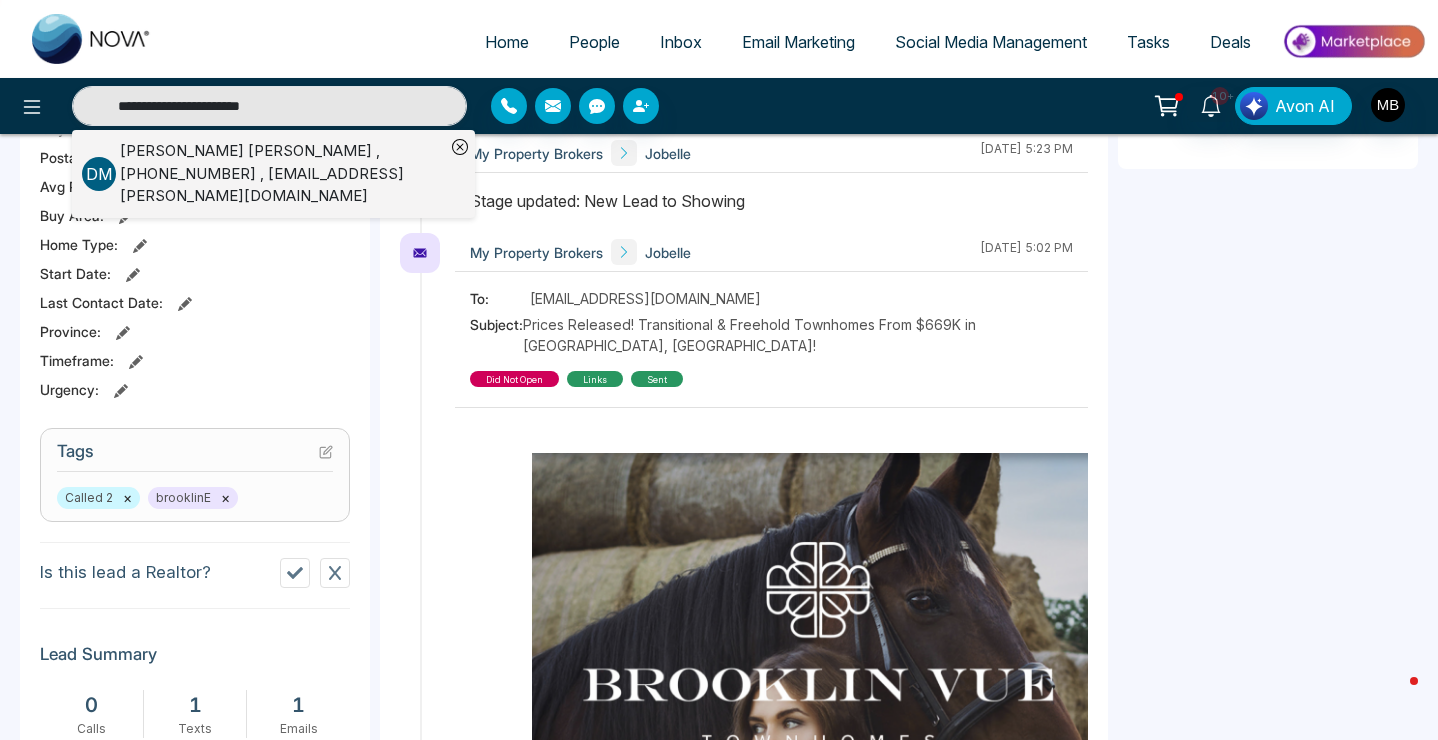 click on "[PERSON_NAME]   , [PHONE_NUMBER]   , [EMAIL_ADDRESS][PERSON_NAME][DOMAIN_NAME]" at bounding box center (282, 174) 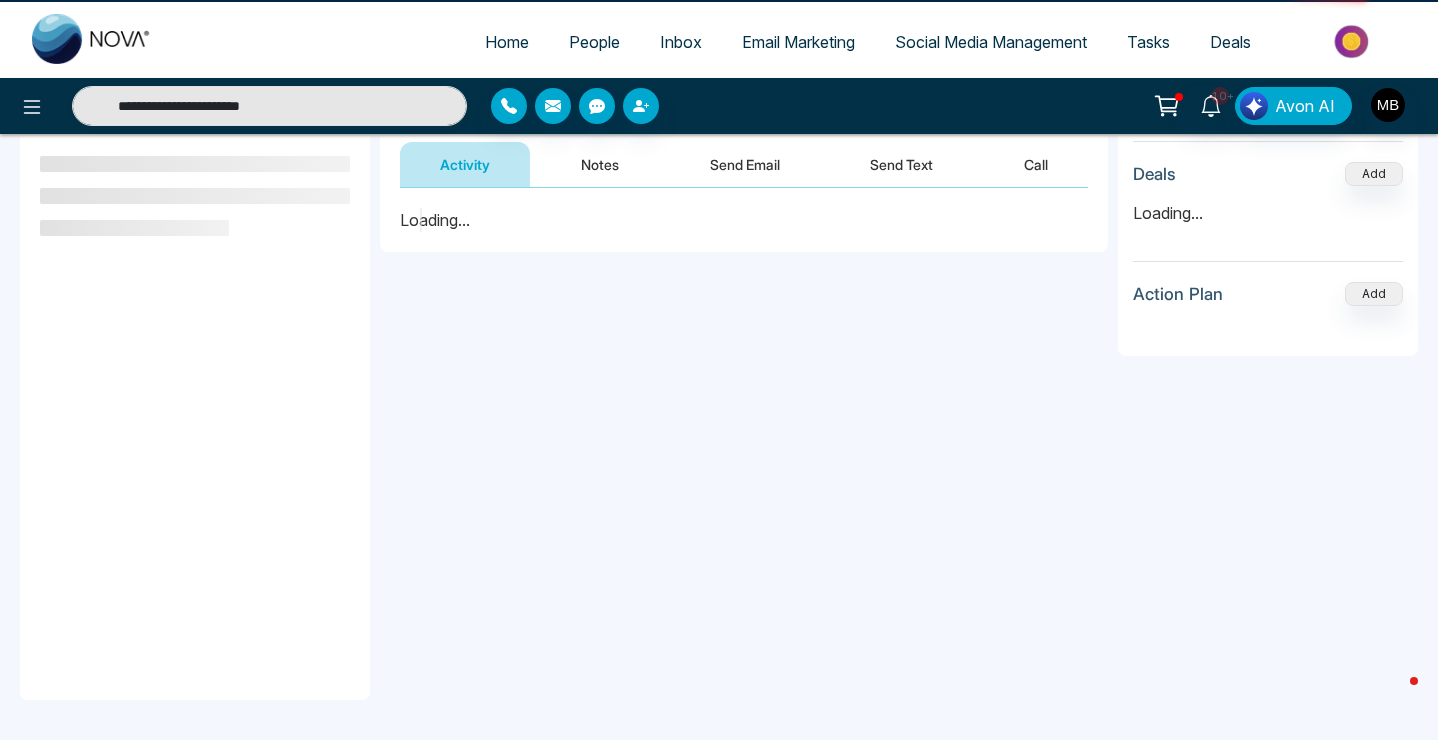 scroll, scrollTop: 0, scrollLeft: 0, axis: both 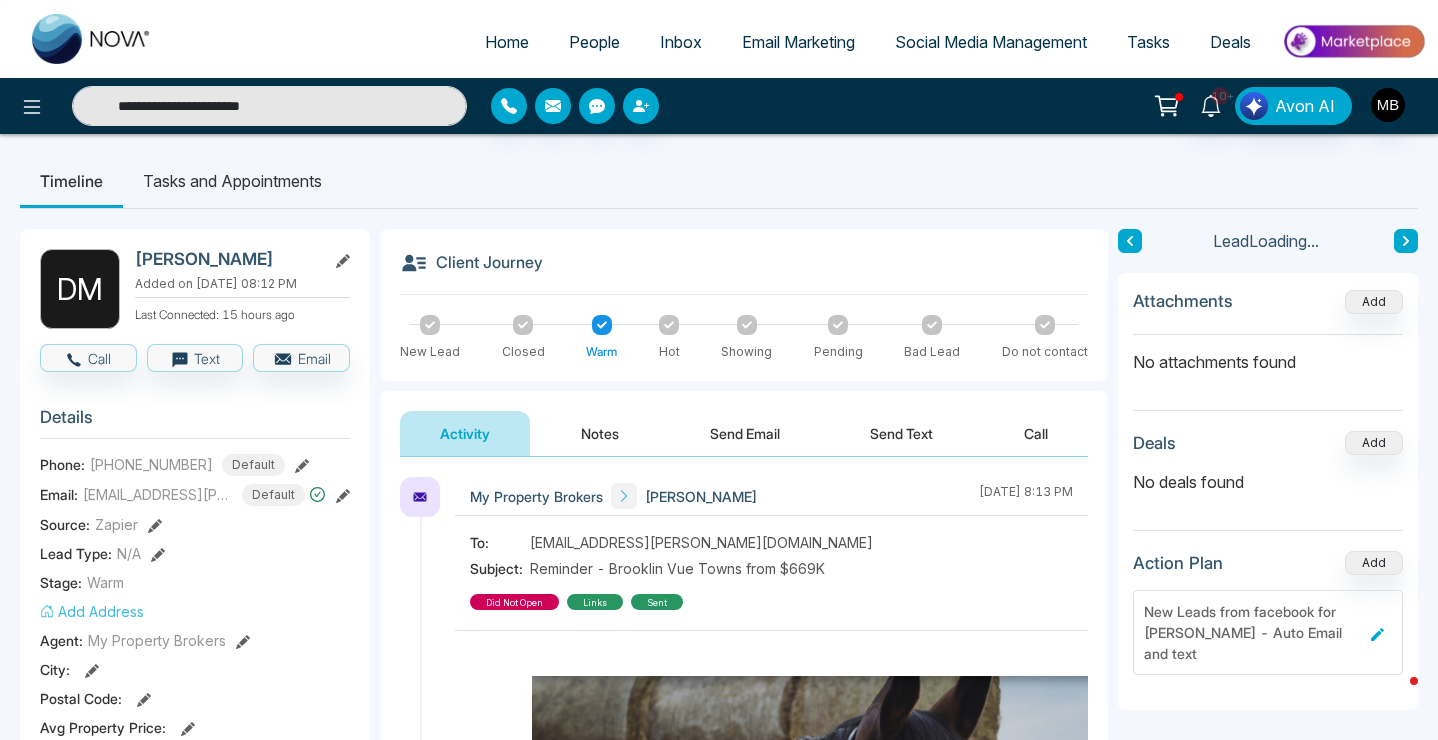 click on "Notes" at bounding box center [600, 433] 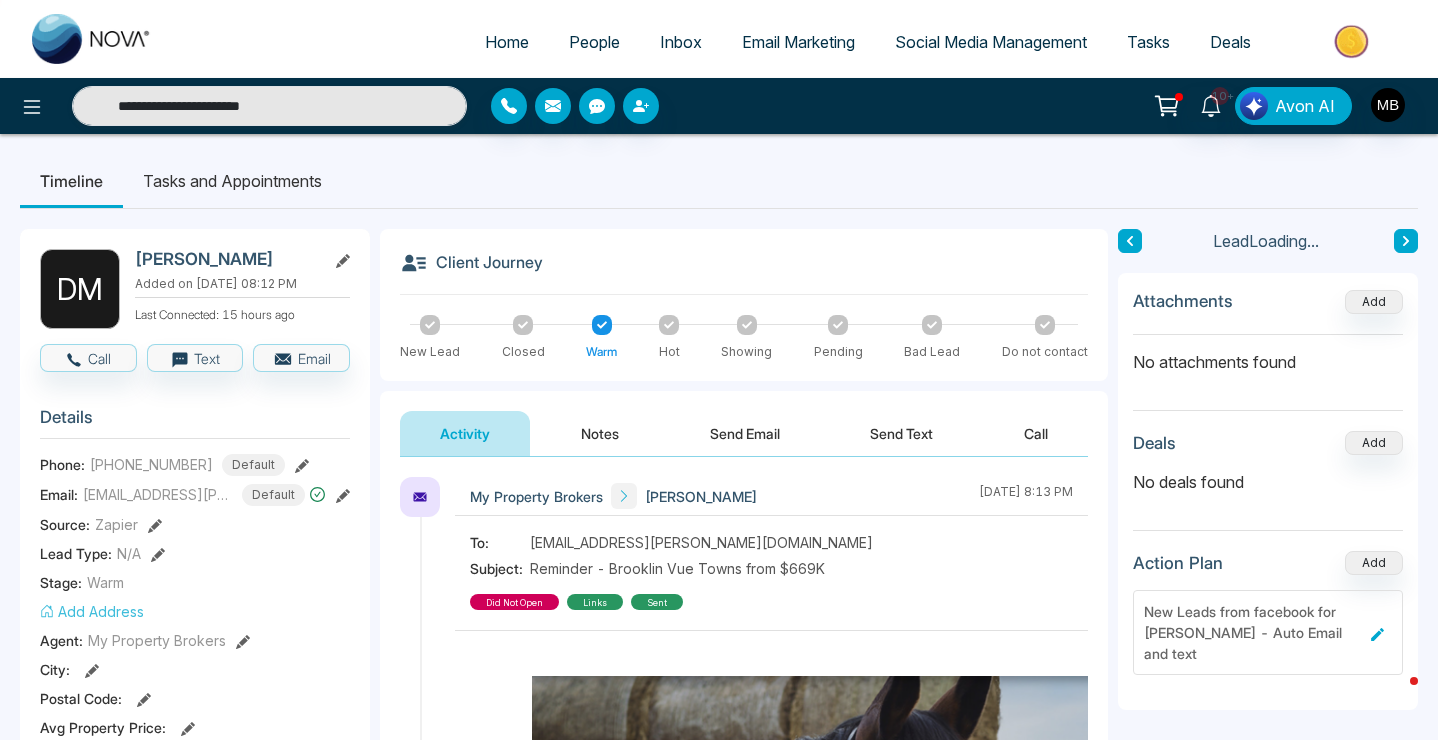 type on "**********" 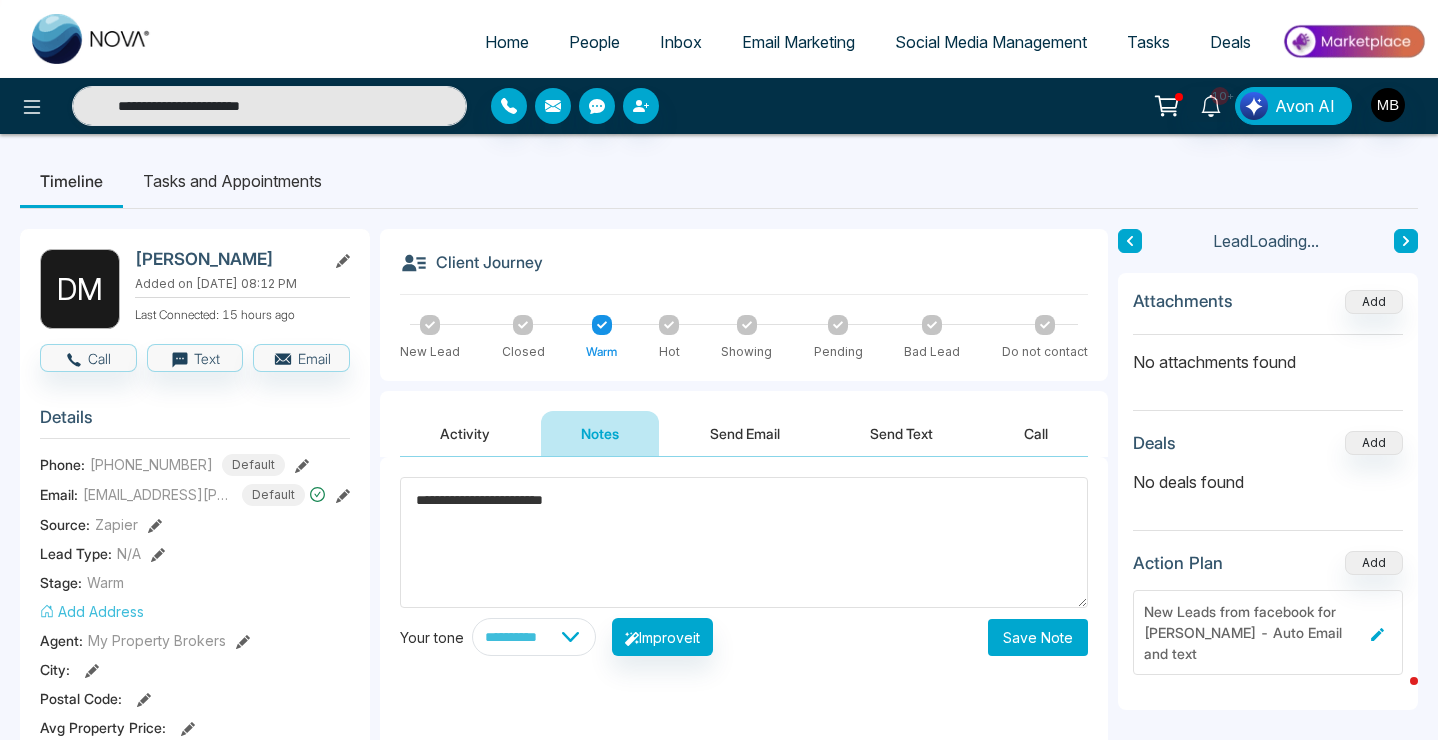 type on "**********" 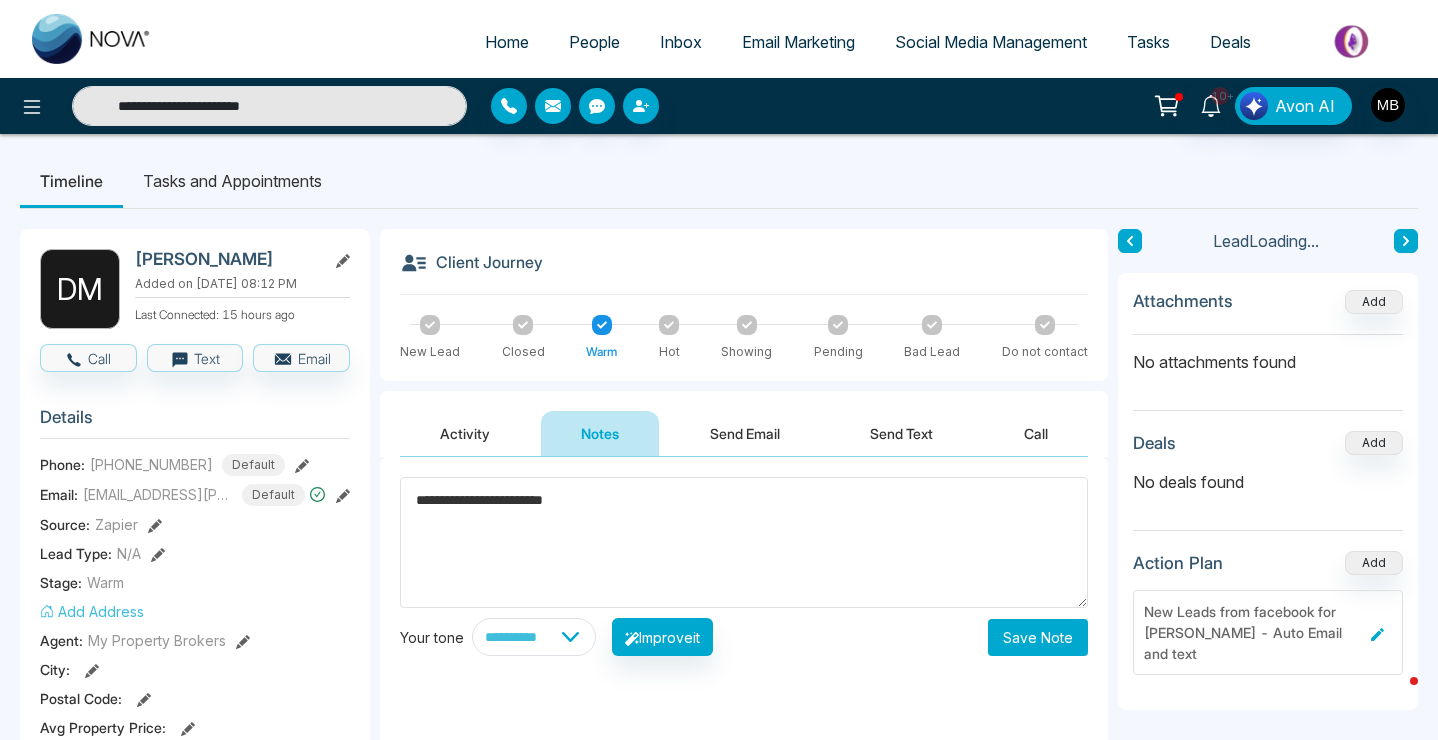 click on "Save Note" at bounding box center [1038, 637] 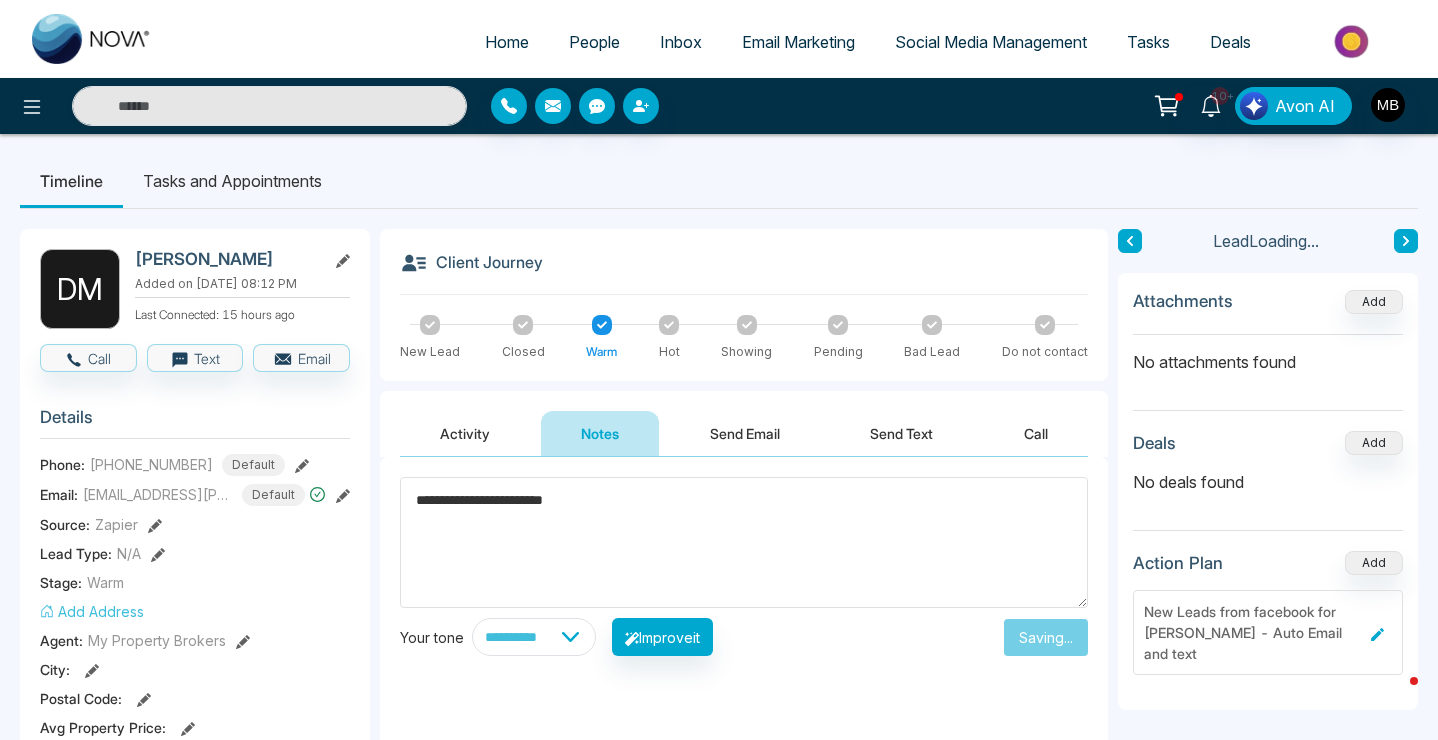type on "**********" 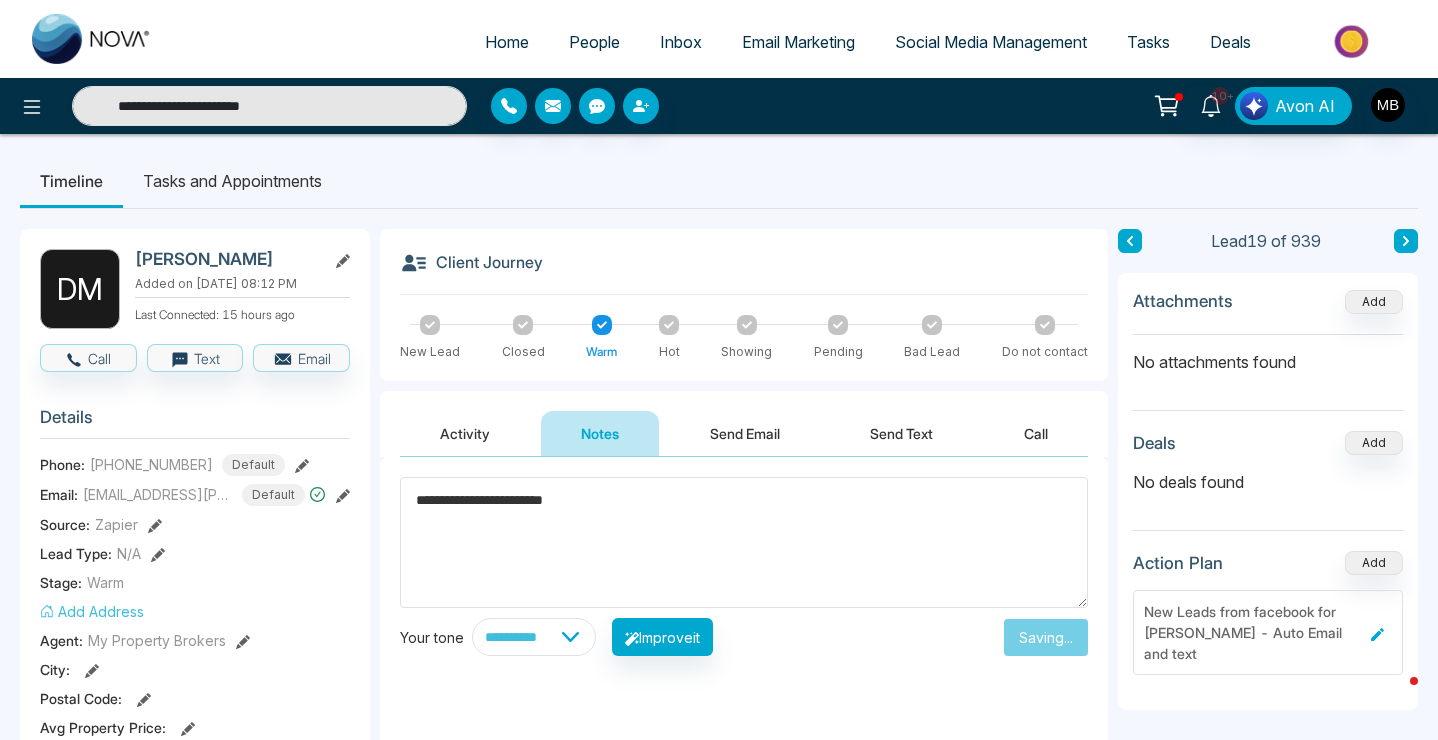 type 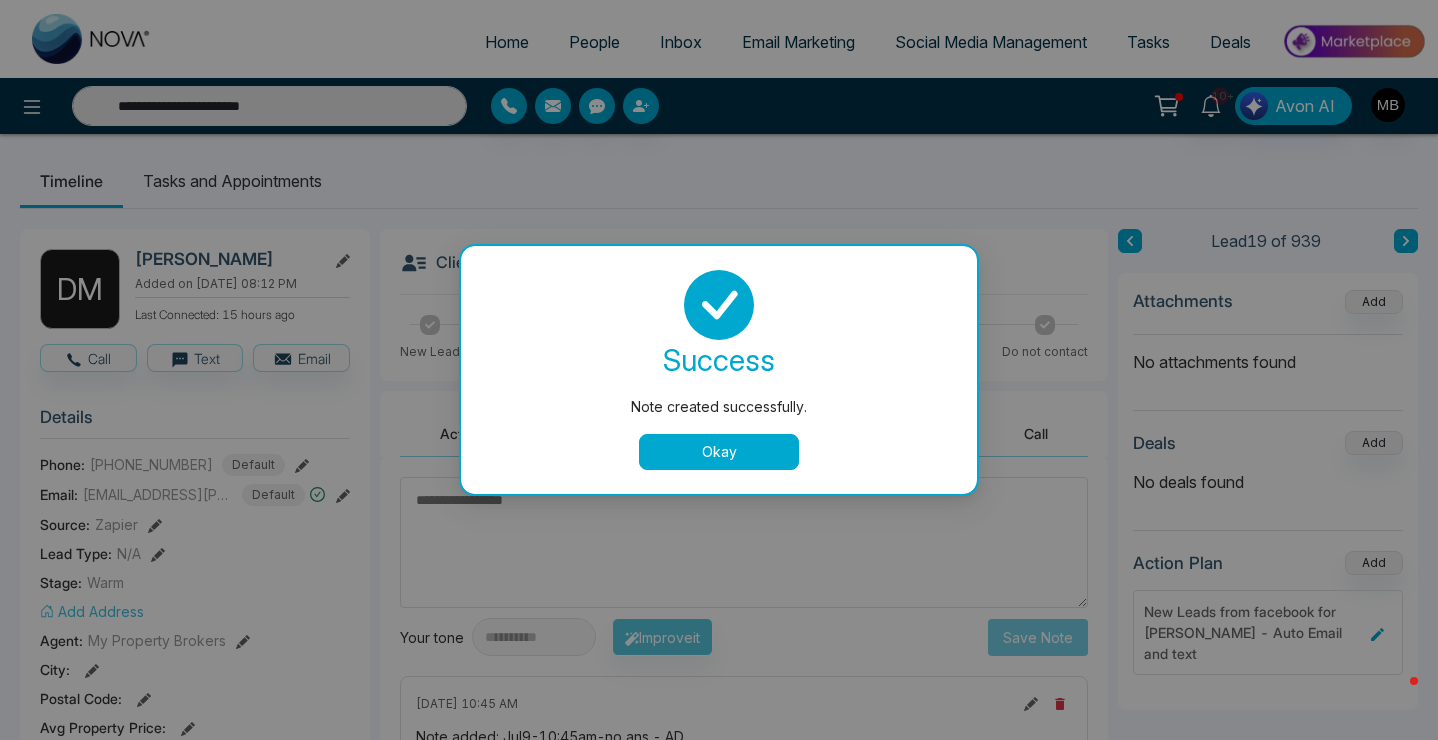 click on "Okay" at bounding box center (719, 452) 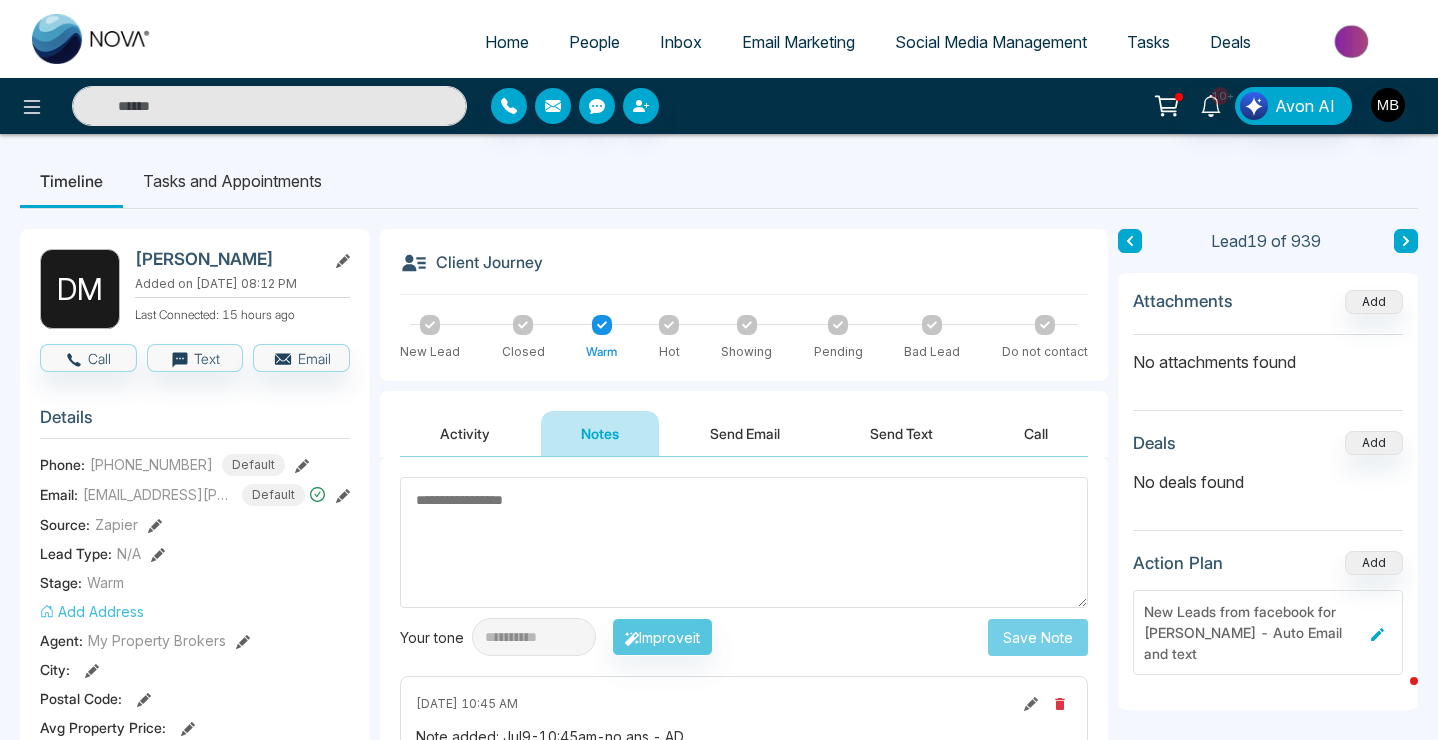 click on "10+ Avon AI" at bounding box center (719, 106) 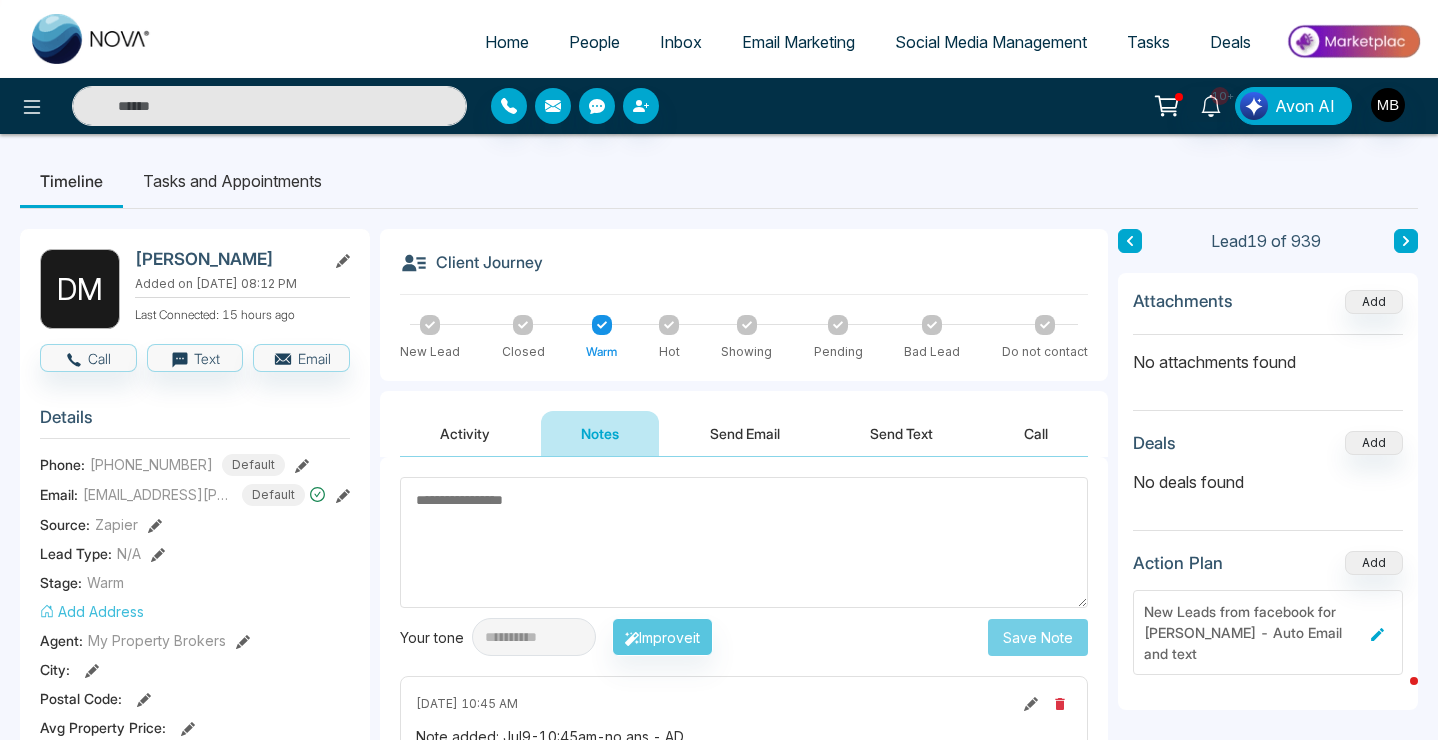 click at bounding box center [269, 106] 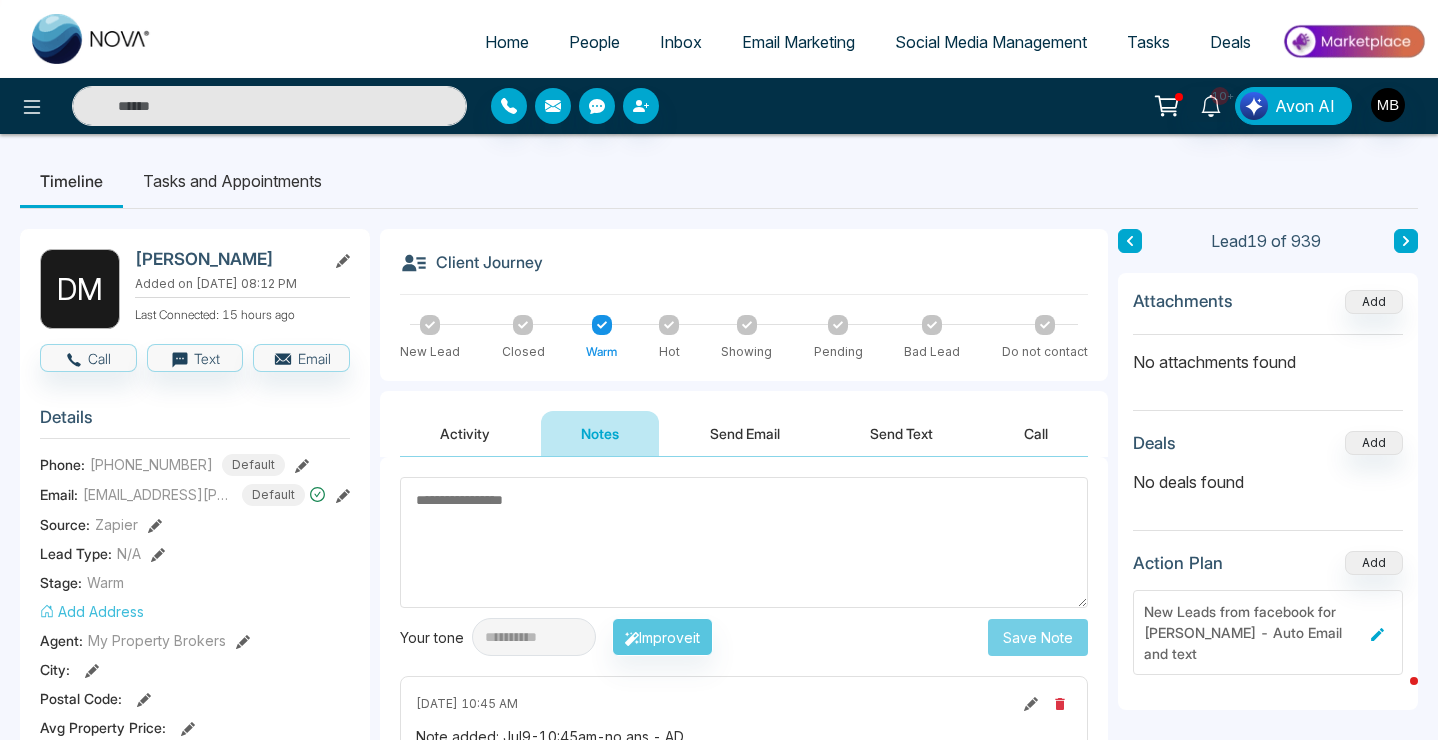 paste on "**********" 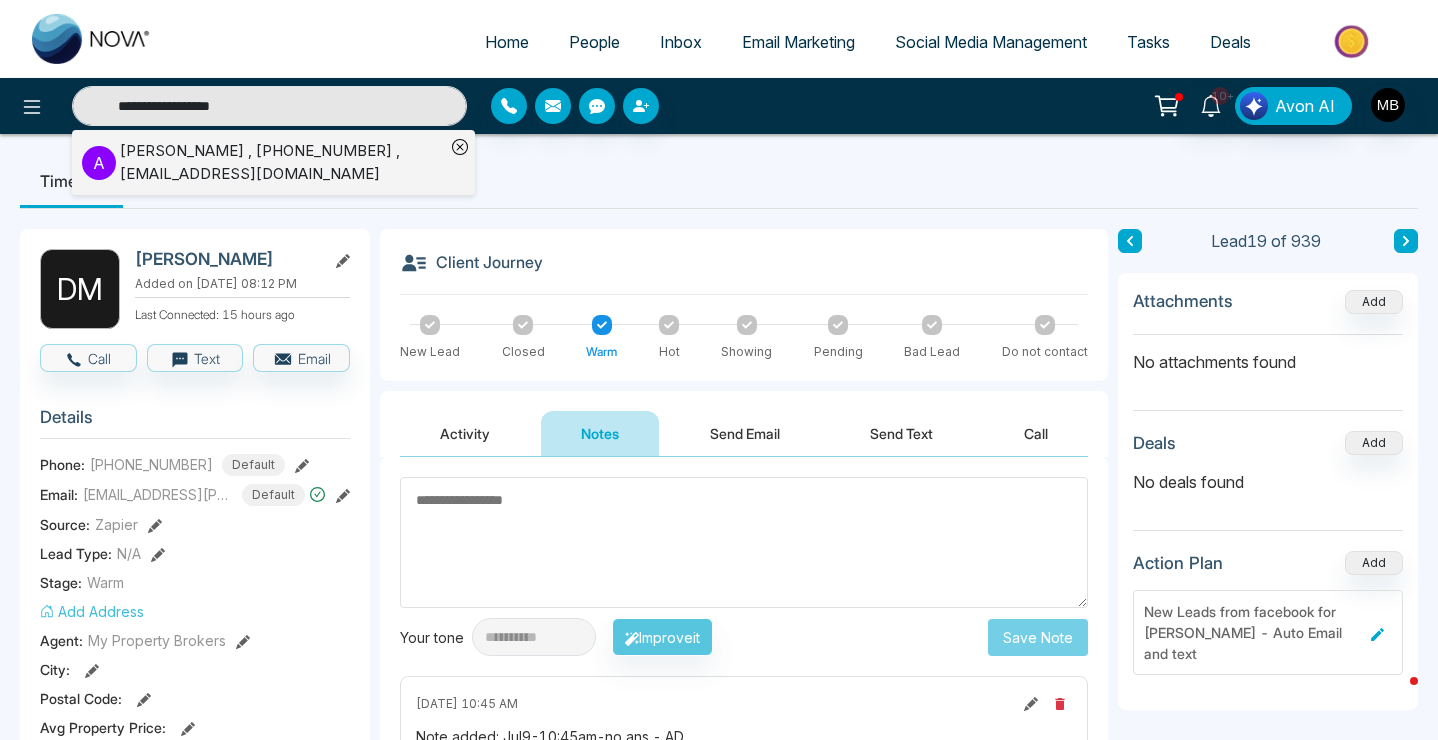 click on "[PERSON_NAME]     , [PHONE_NUMBER]   , [EMAIL_ADDRESS][DOMAIN_NAME]" at bounding box center [282, 162] 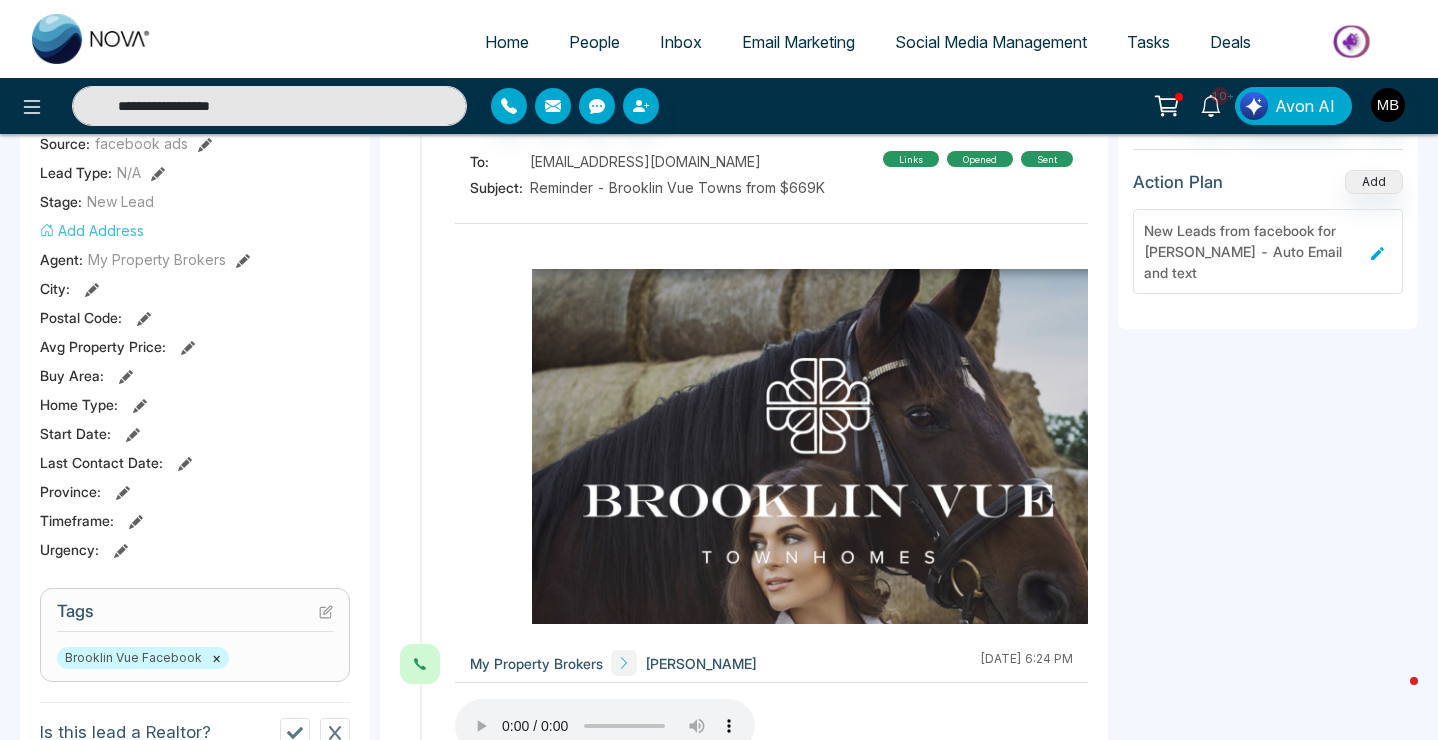 scroll, scrollTop: 570, scrollLeft: 0, axis: vertical 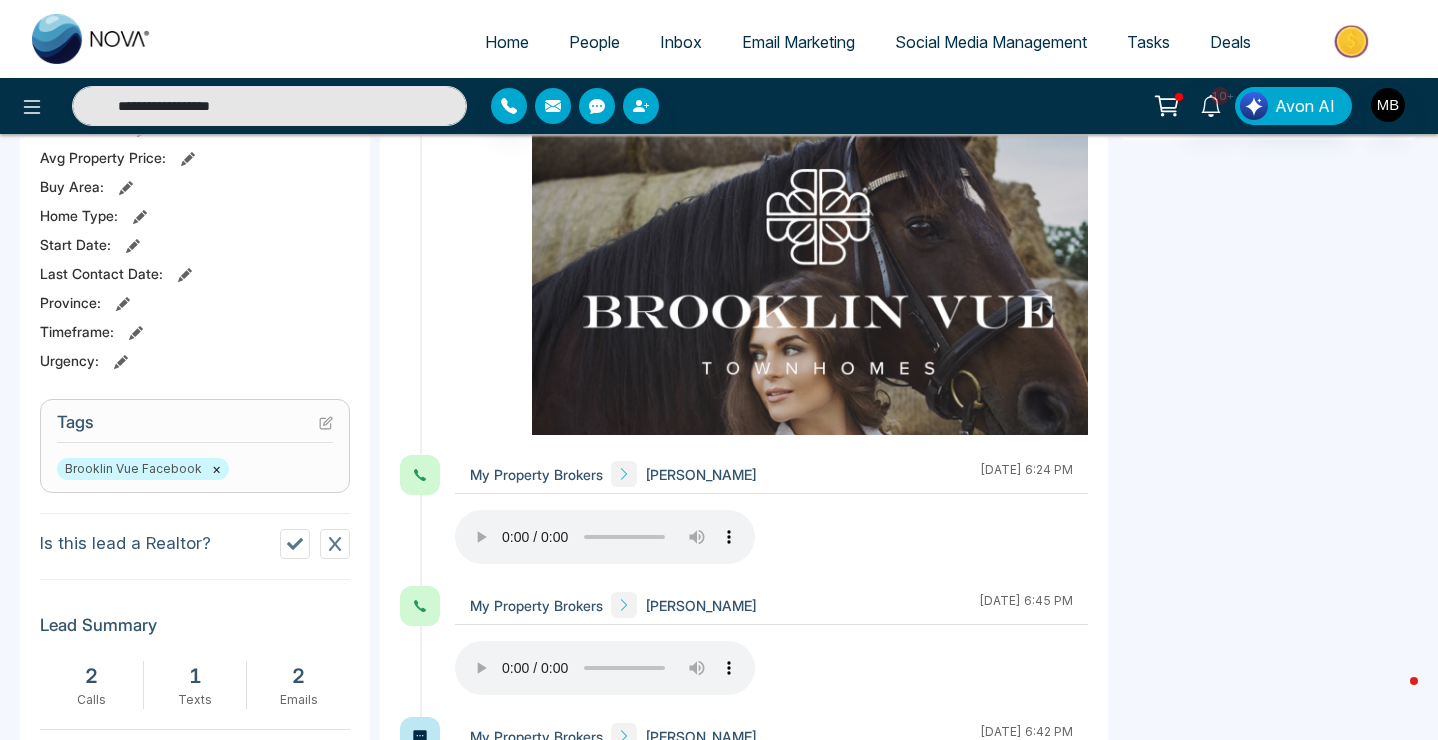 click 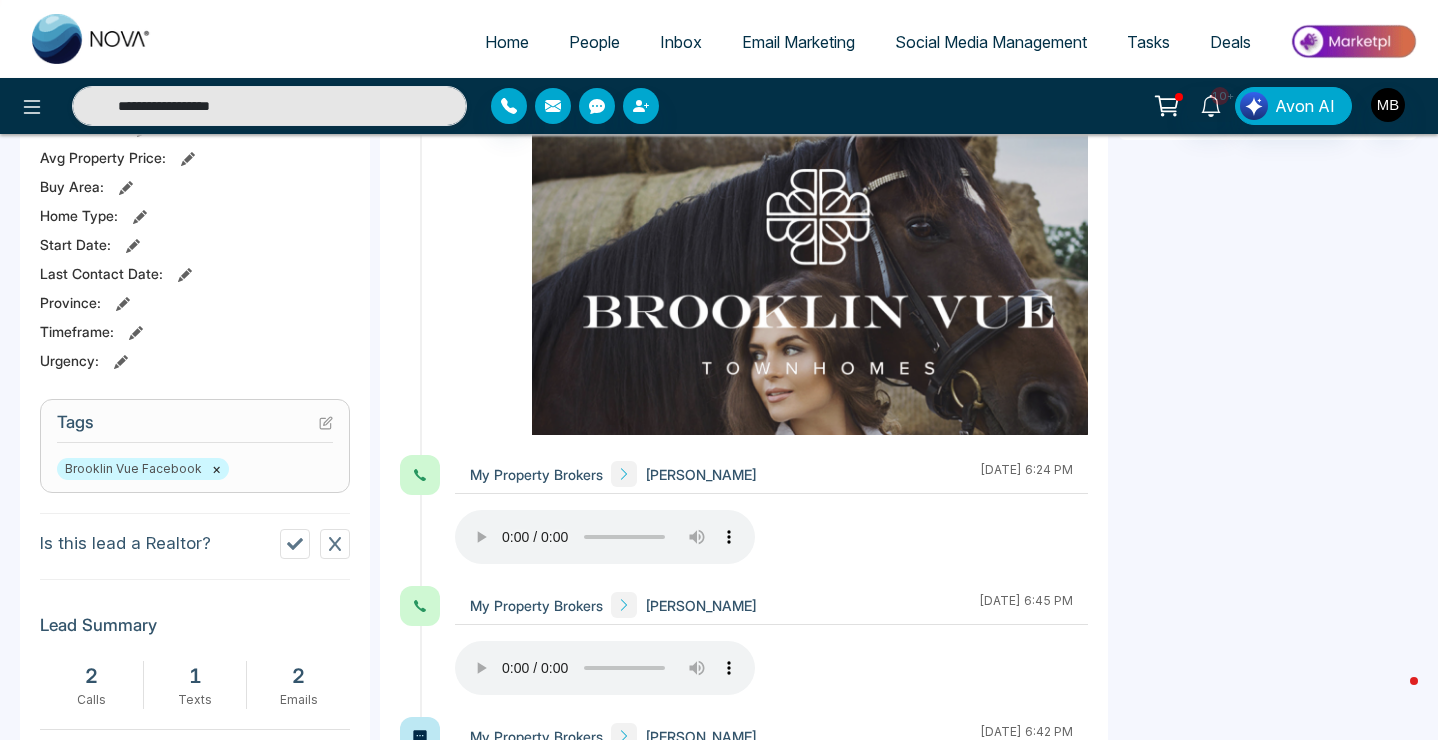 type on "**********" 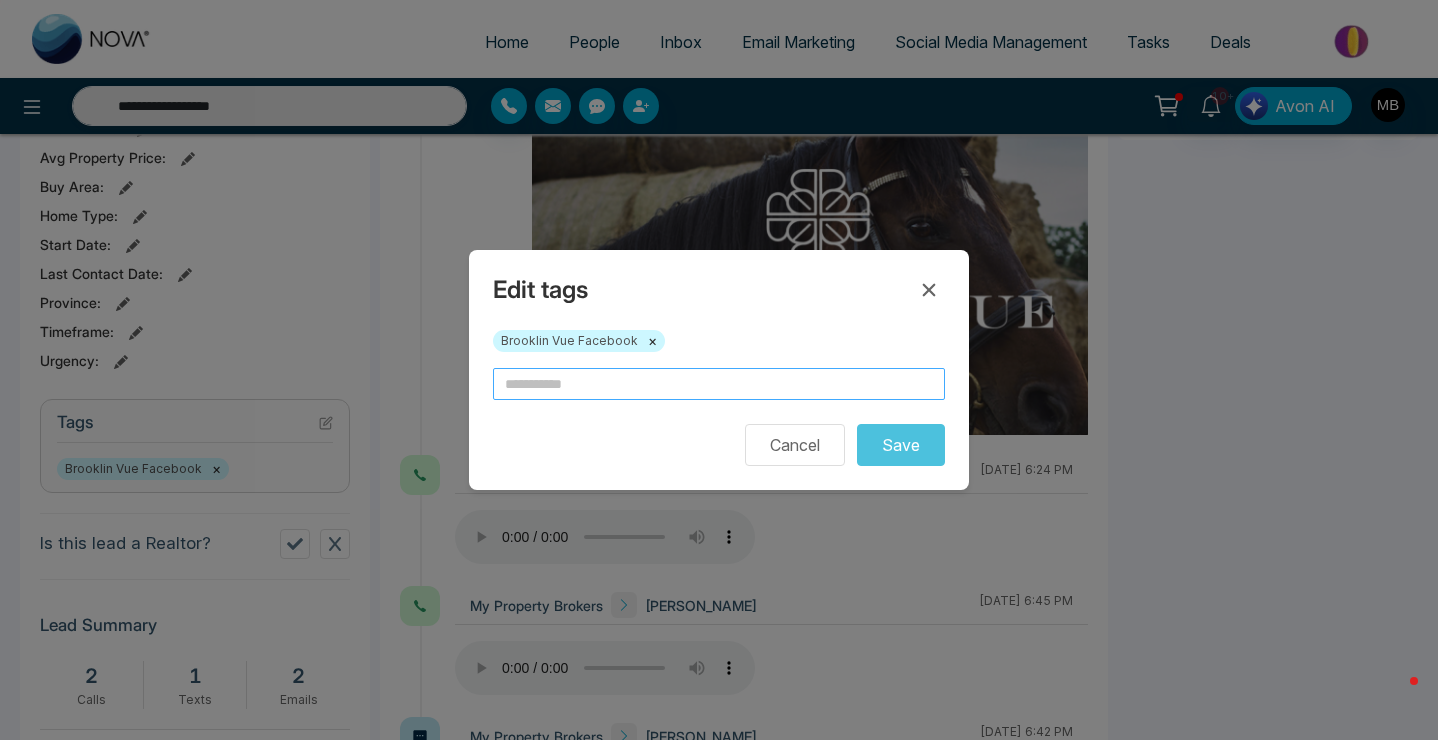 click at bounding box center [719, 384] 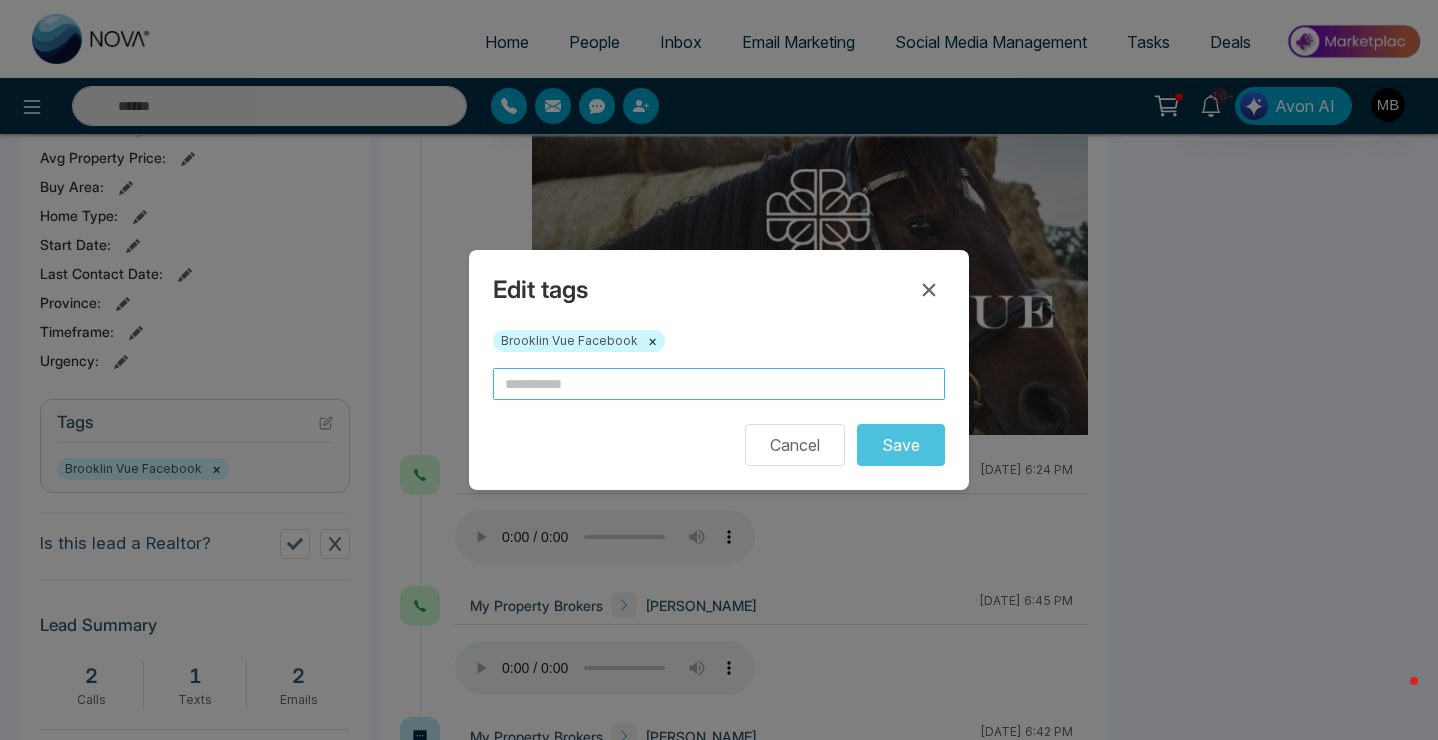 type on "**********" 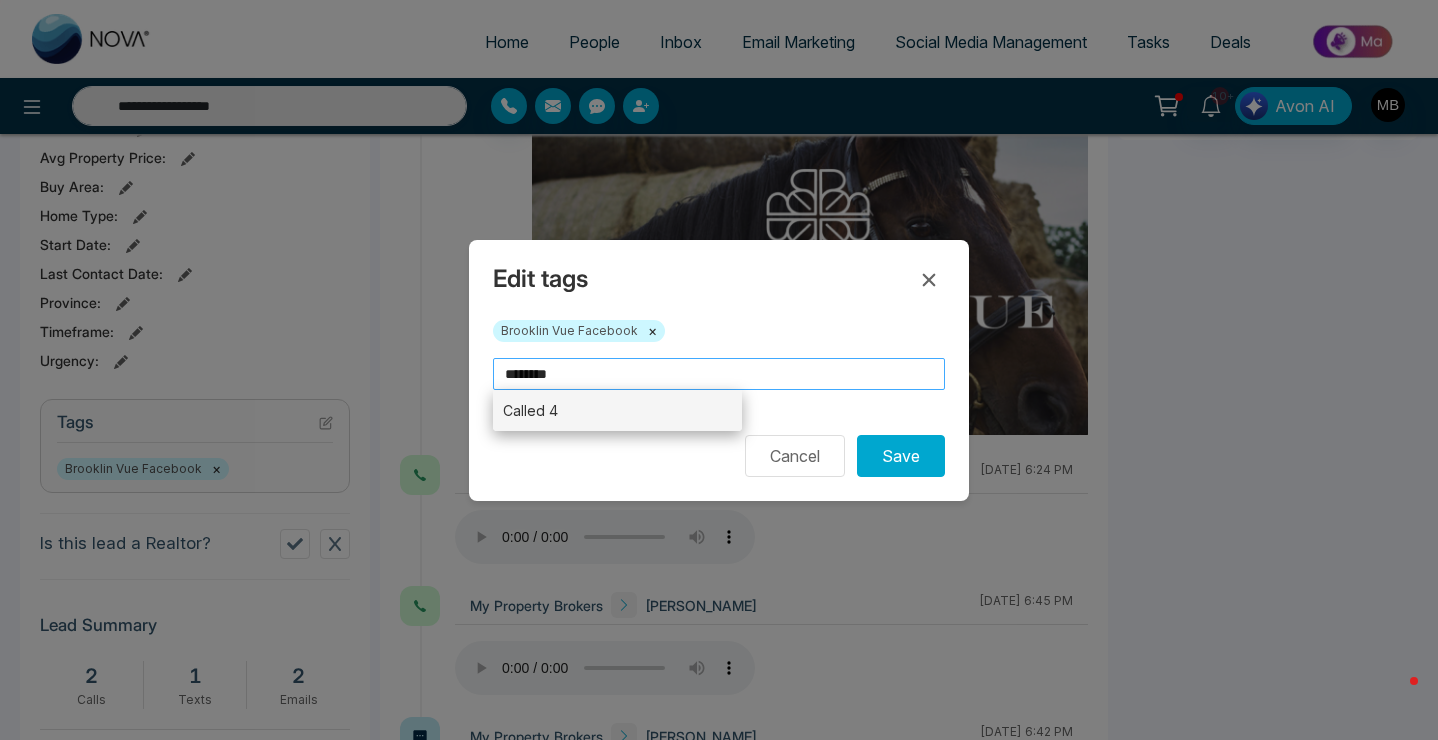 type on "********" 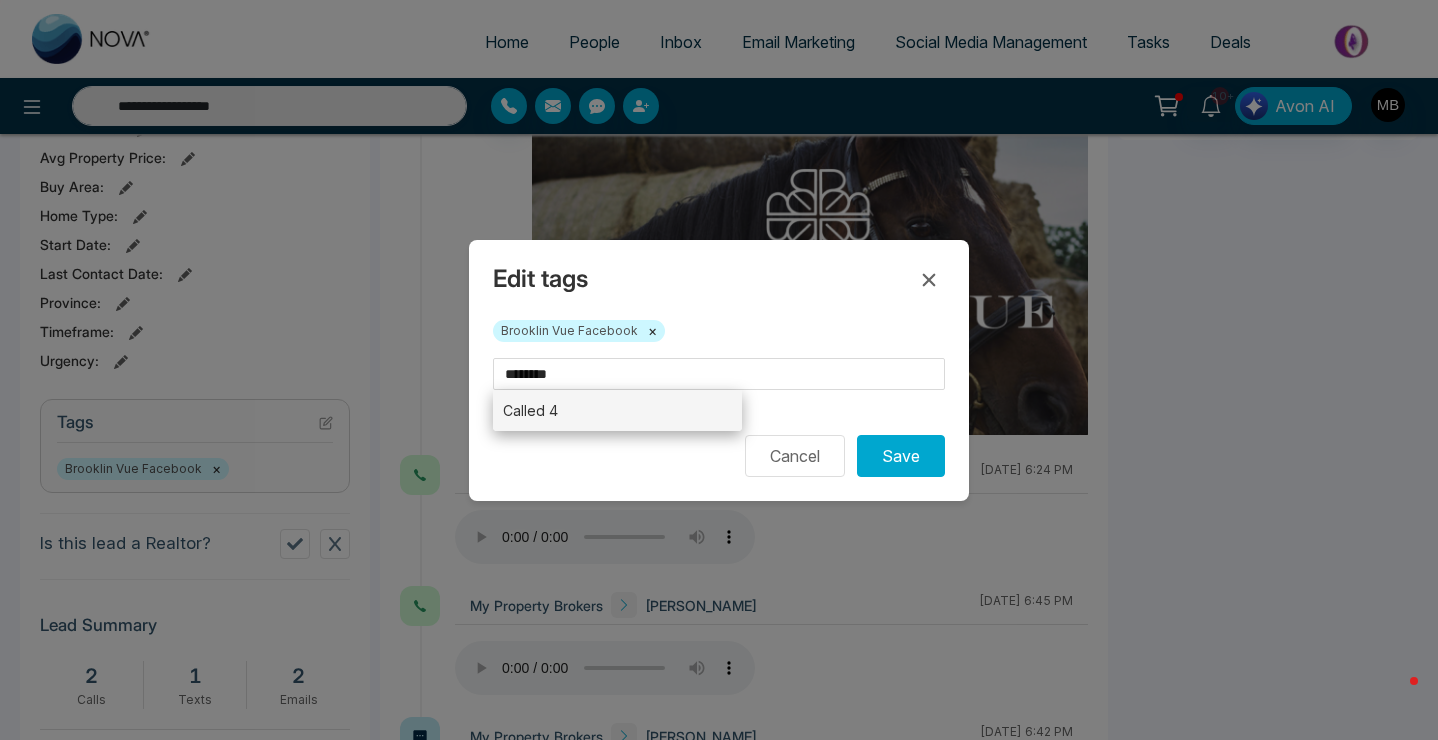 click on "Called 4" at bounding box center [617, 410] 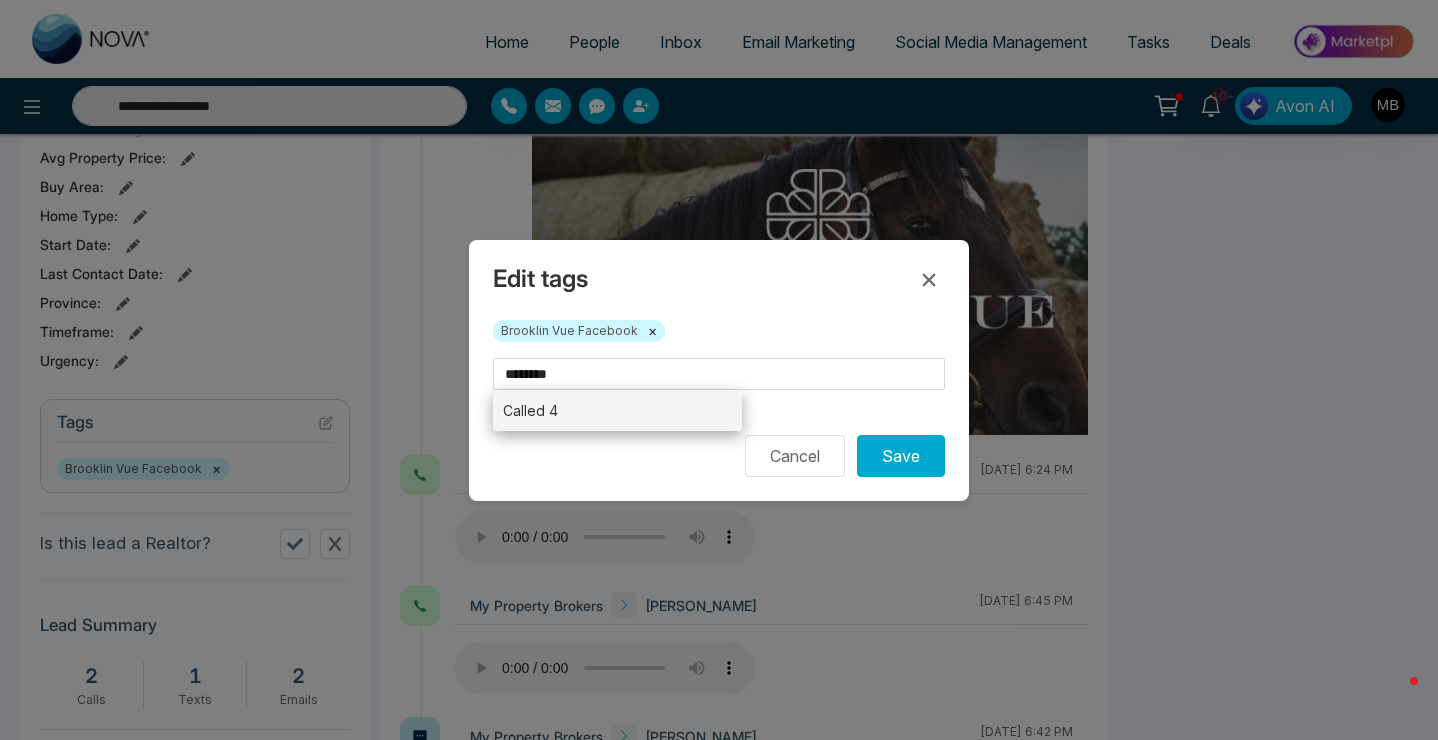 type 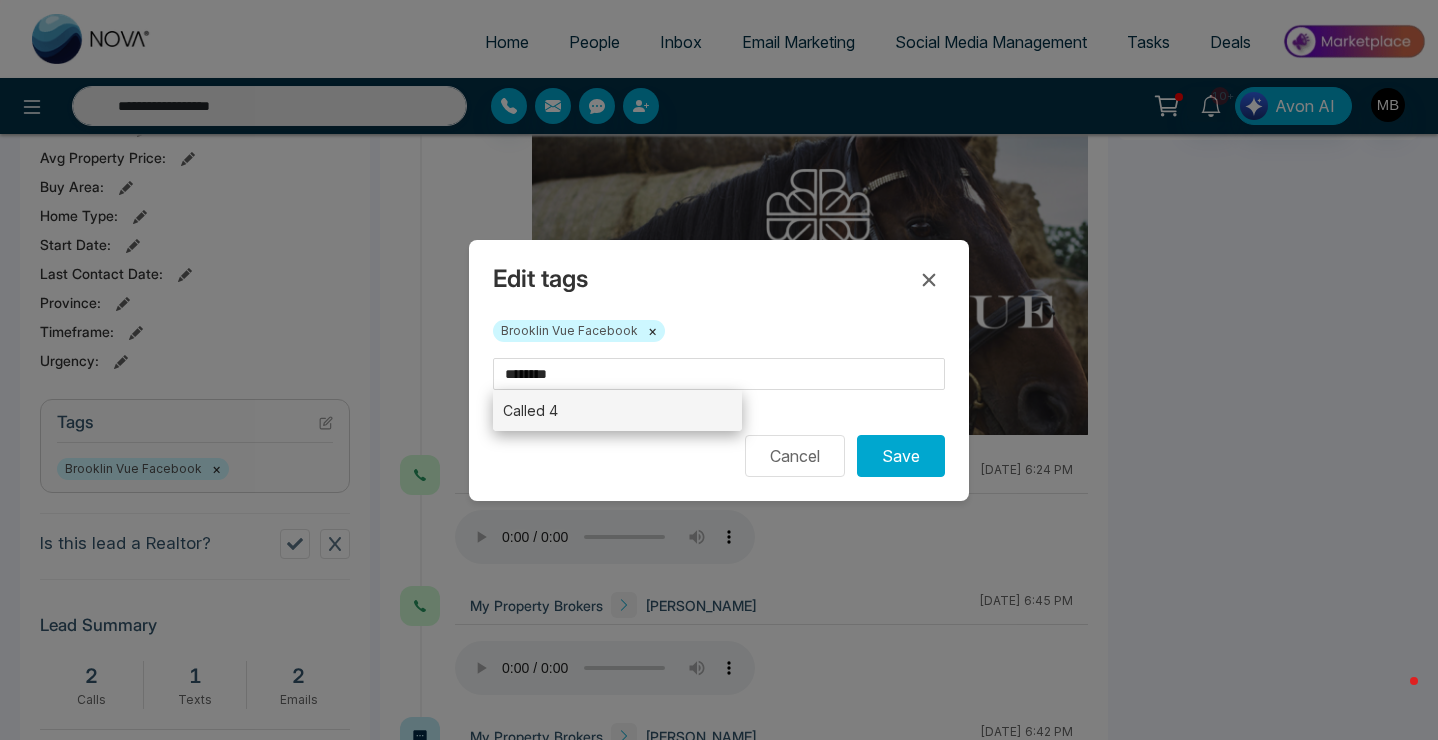 type on "********" 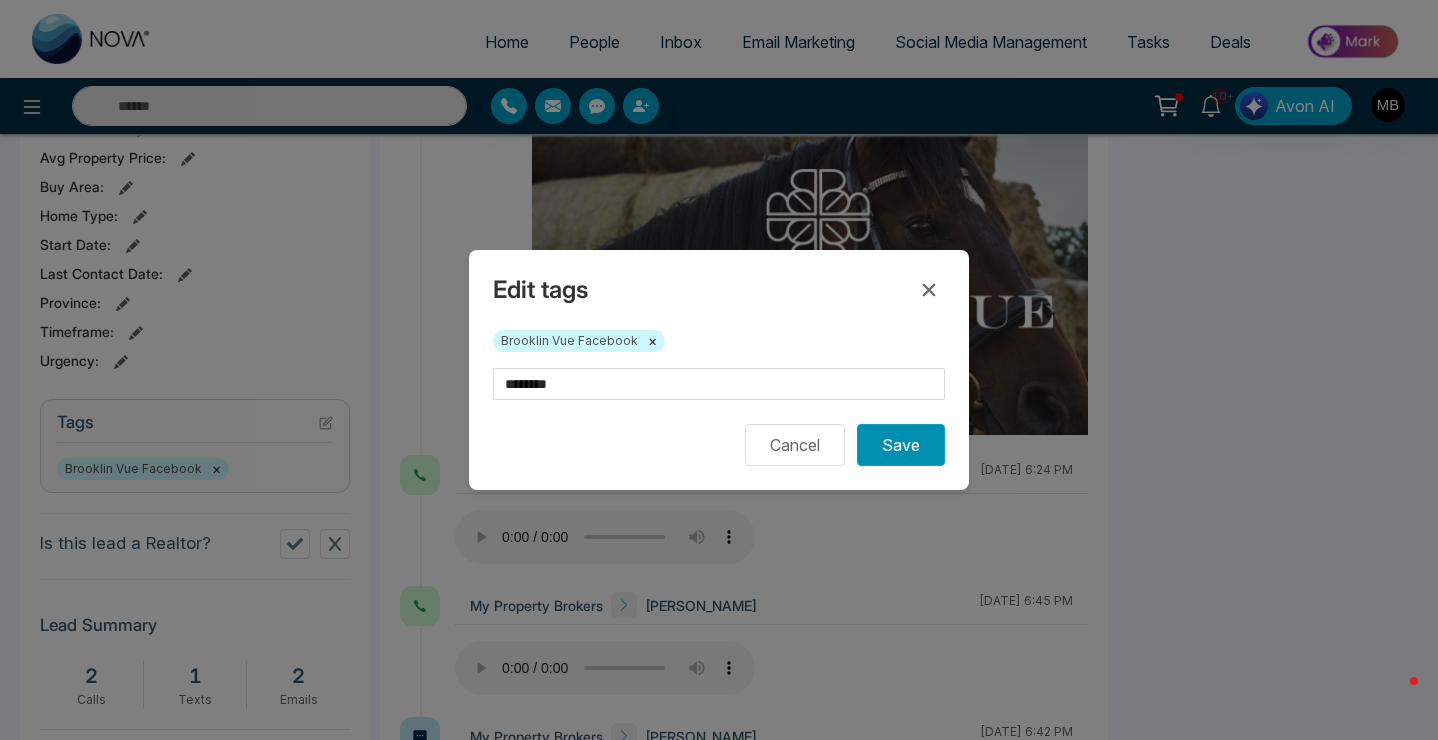 click on "Save" at bounding box center (901, 445) 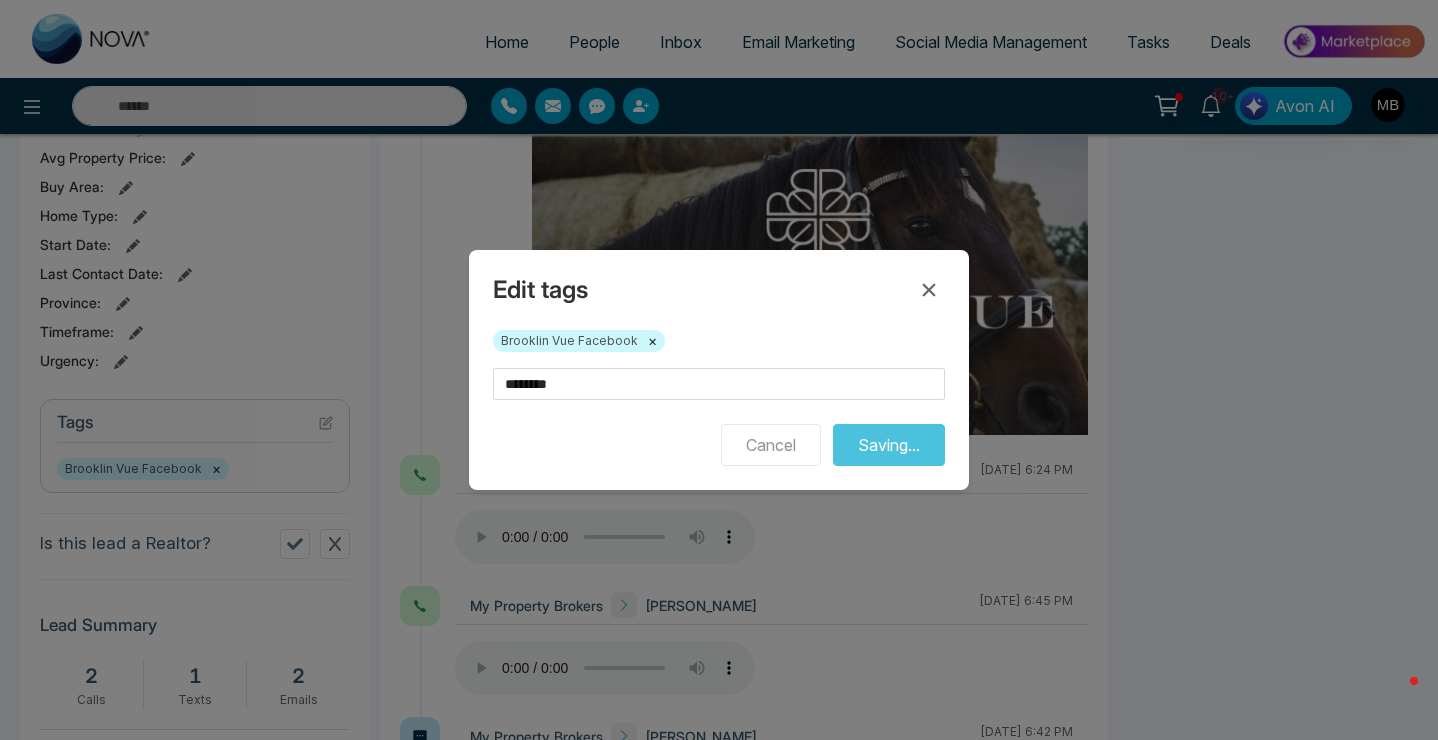 type on "**********" 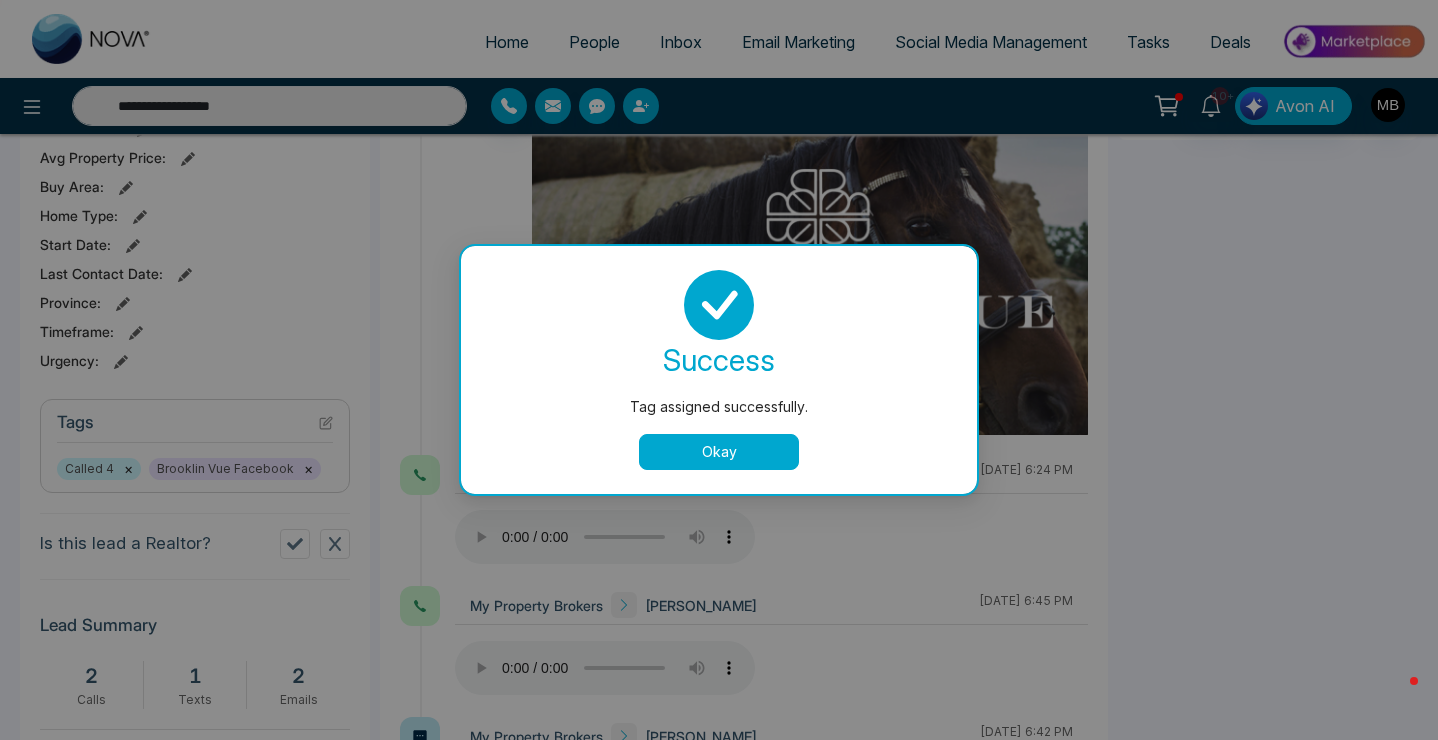 click on "Okay" at bounding box center (719, 452) 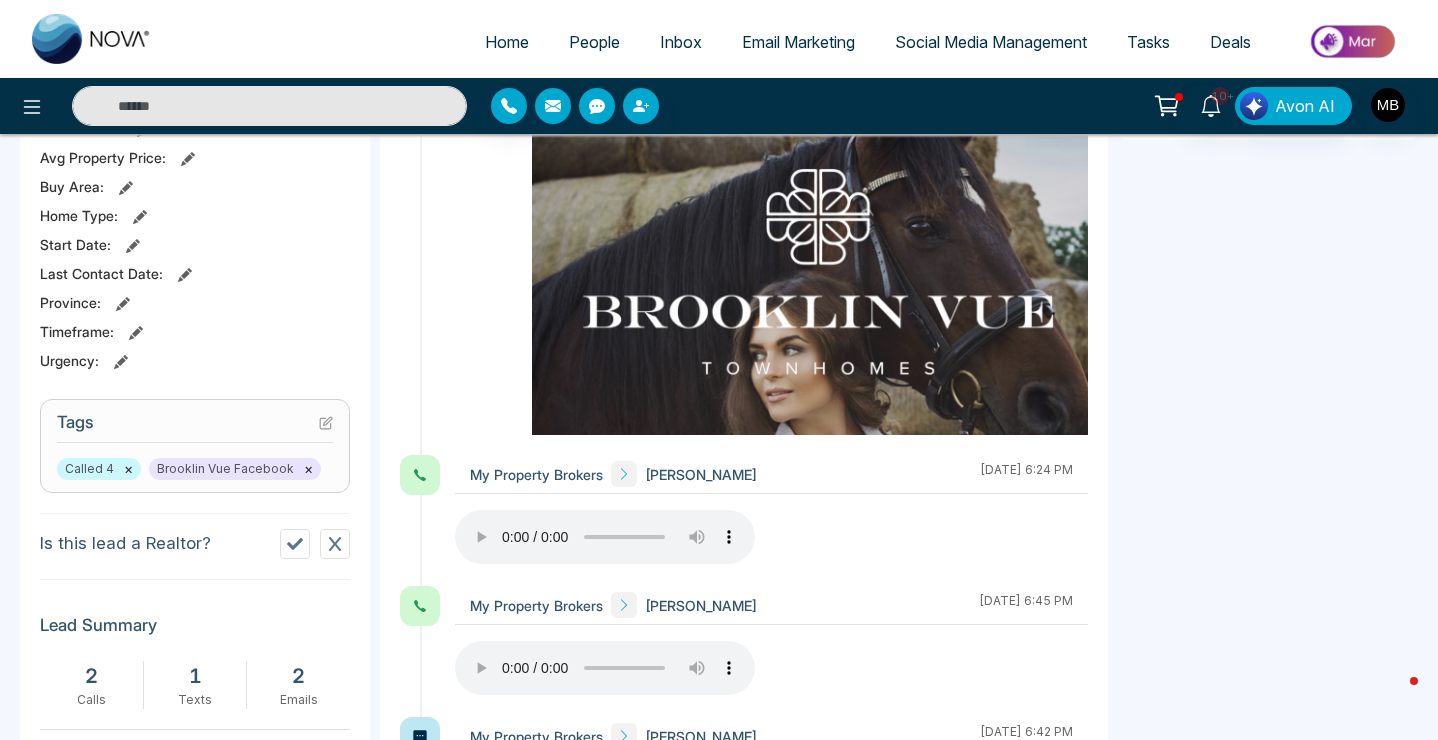 click at bounding box center (269, 106) 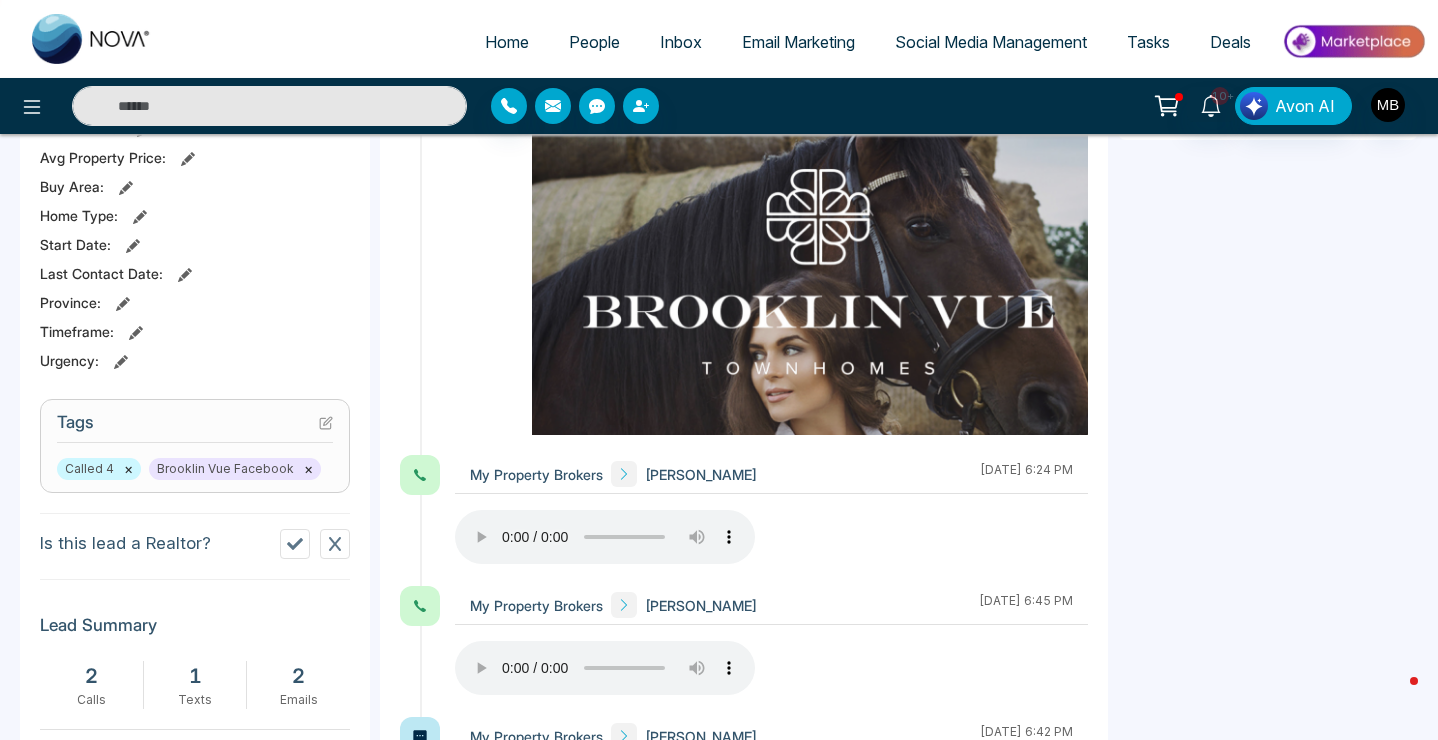 paste on "**********" 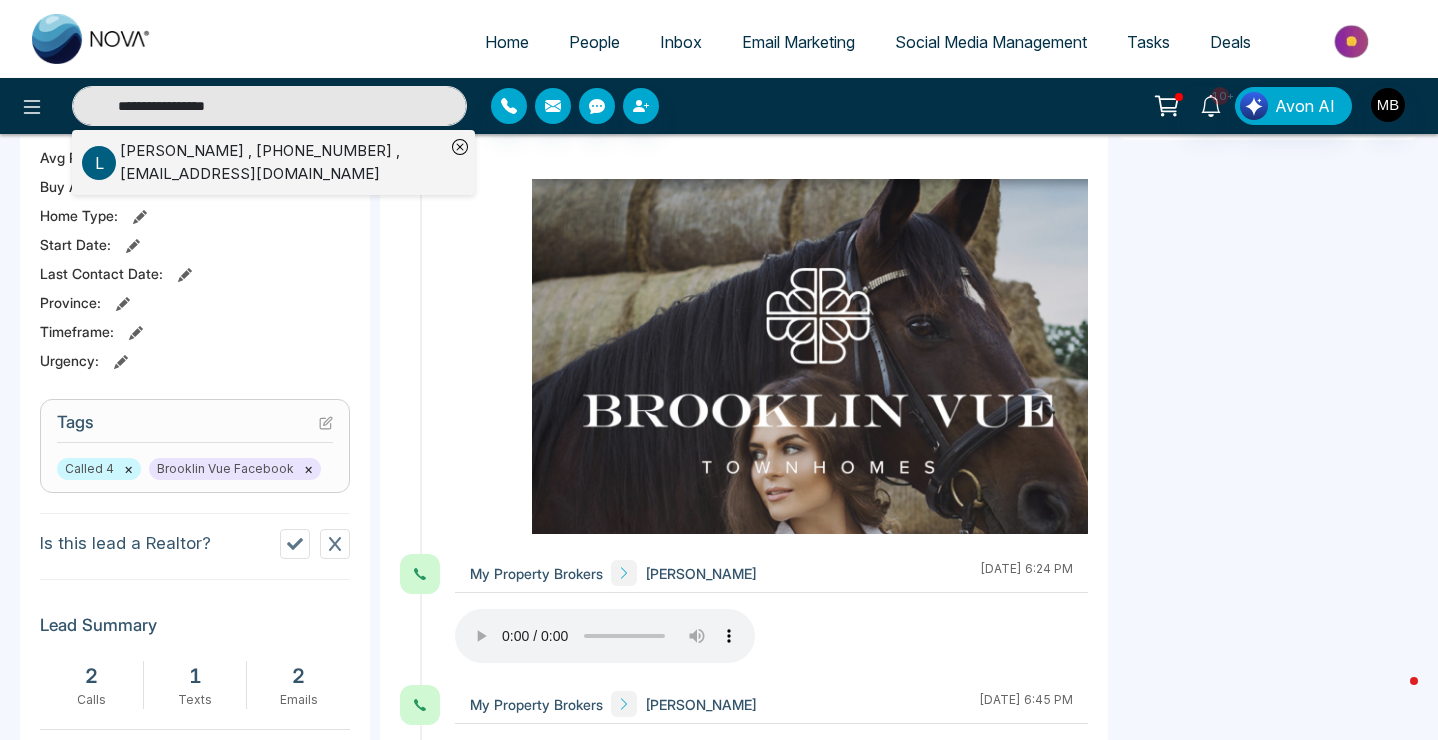 type on "**********" 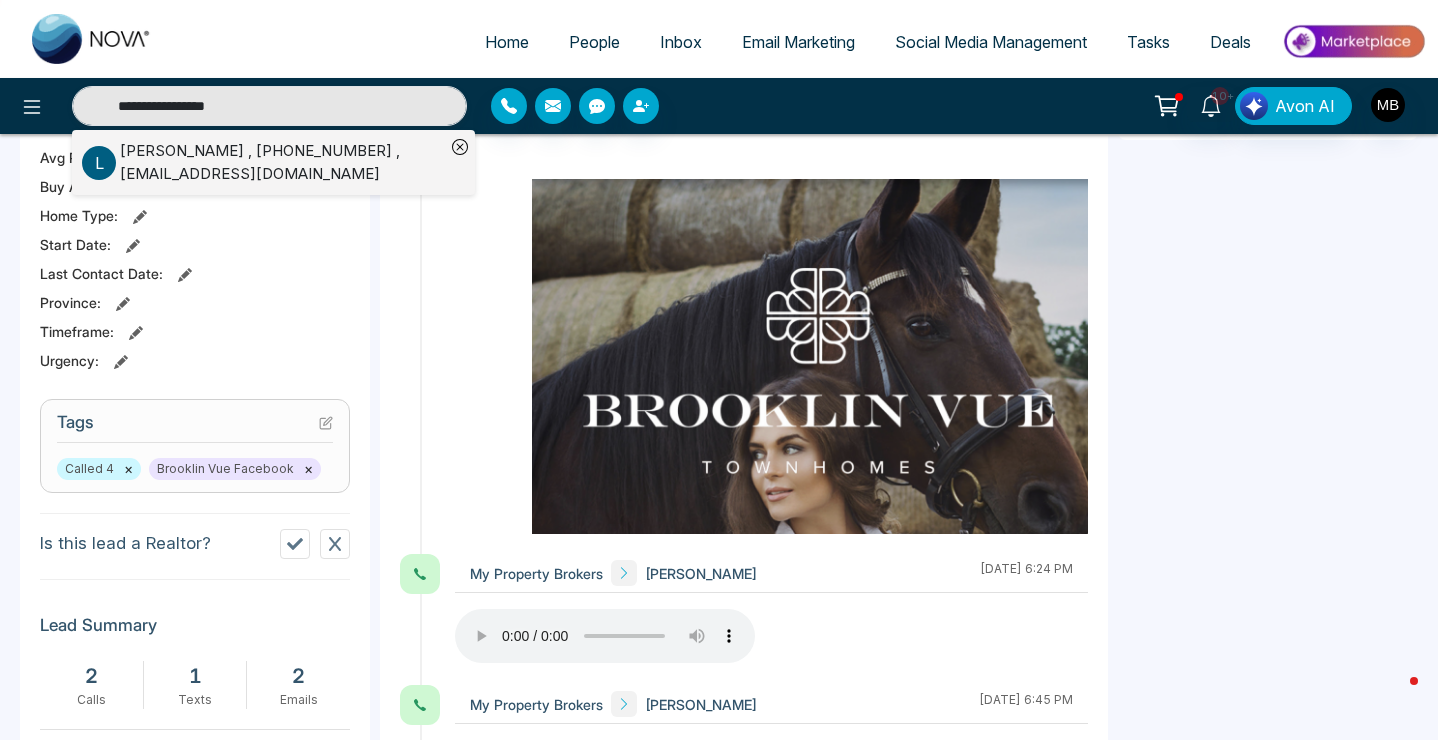 click on "[PERSON_NAME]     , [PHONE_NUMBER]   , [EMAIL_ADDRESS][DOMAIN_NAME]" at bounding box center (282, 162) 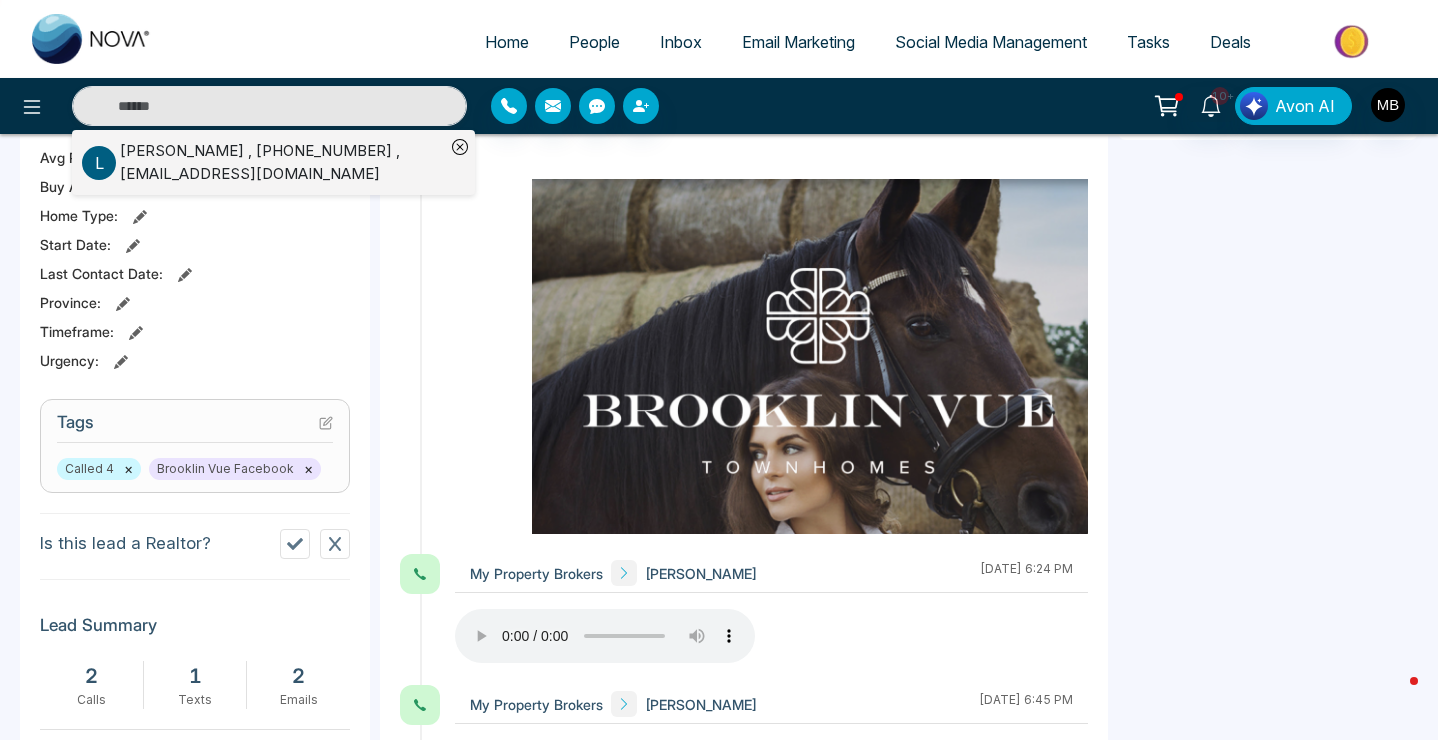 type on "**********" 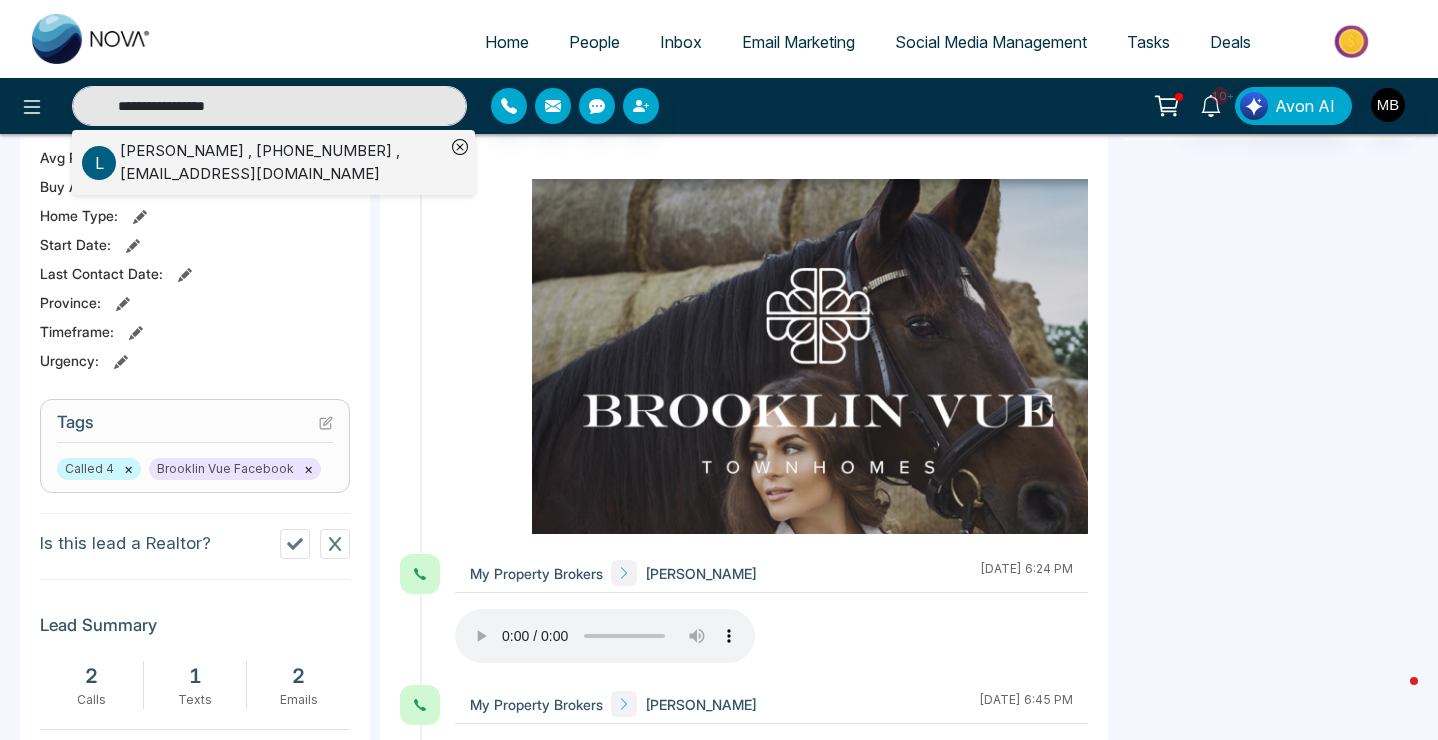 scroll, scrollTop: 0, scrollLeft: 0, axis: both 